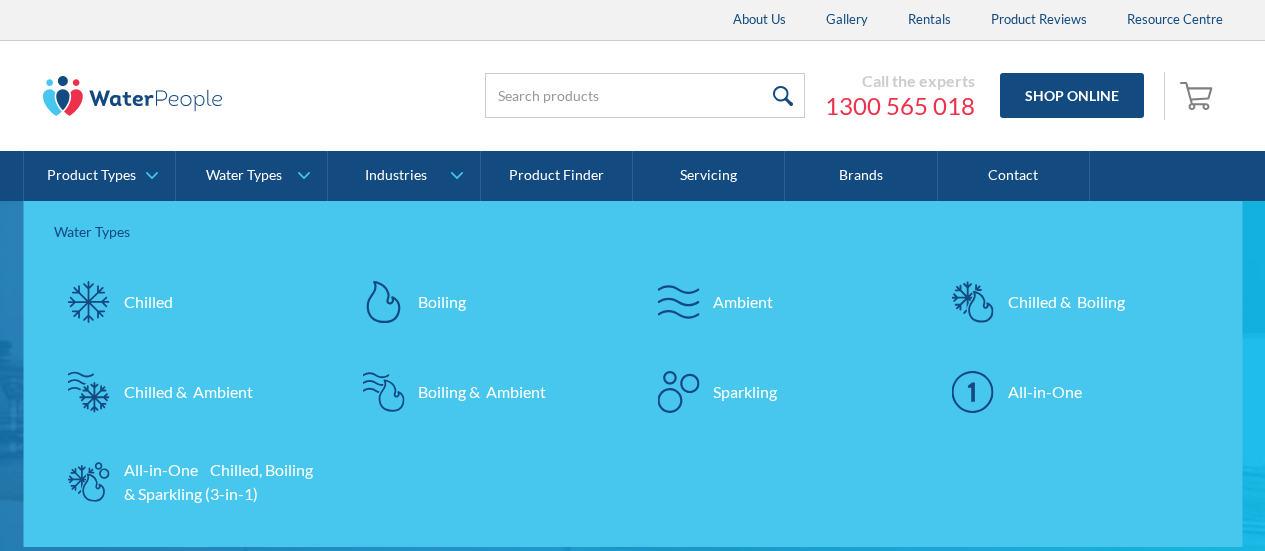scroll, scrollTop: 0, scrollLeft: 0, axis: both 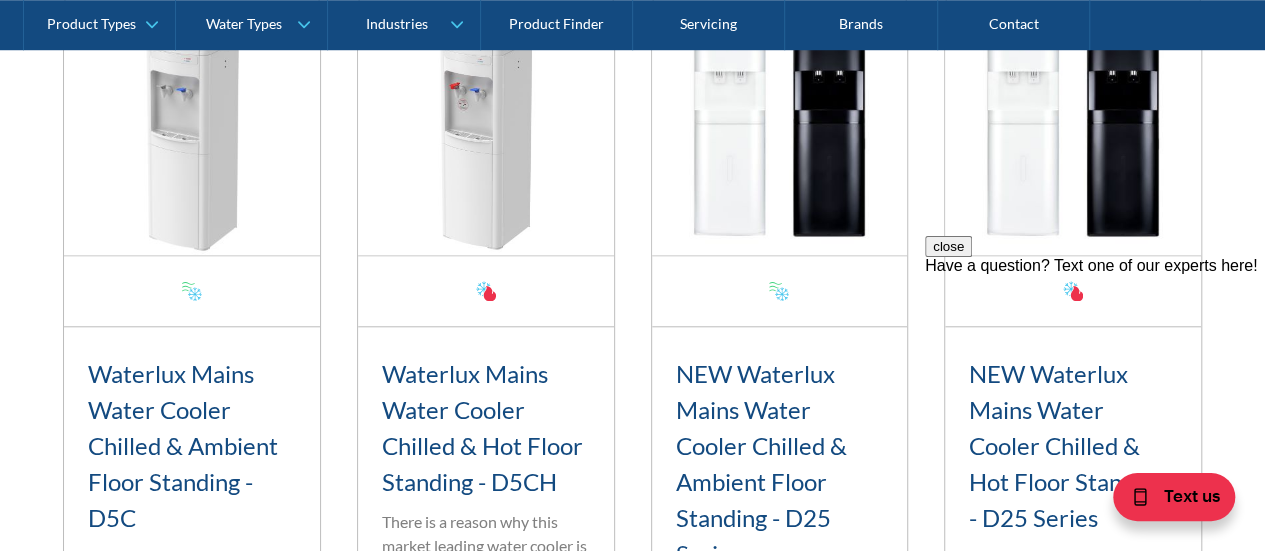 click on "Have a question? Text one of our experts here!" at bounding box center (1095, 266) 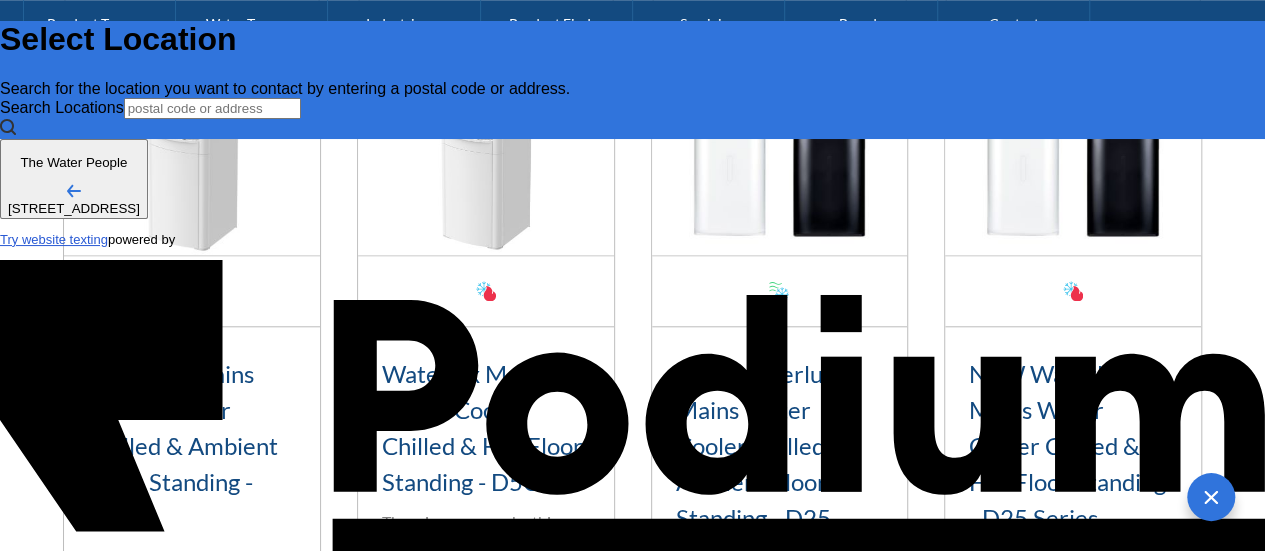 scroll, scrollTop: 0, scrollLeft: 0, axis: both 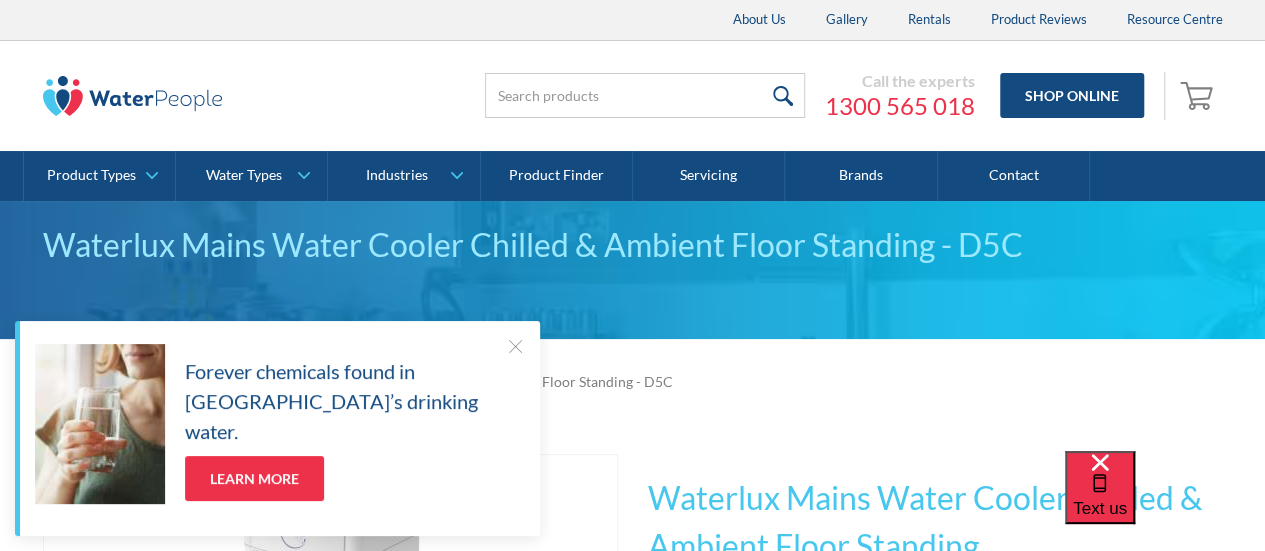 click at bounding box center [515, 346] 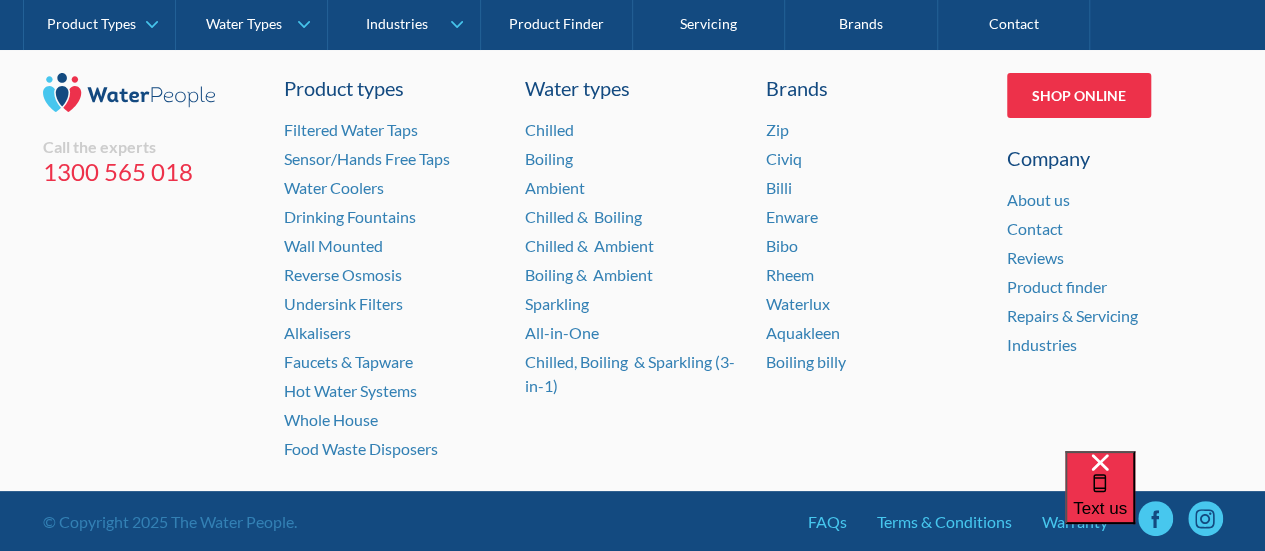 scroll, scrollTop: 3863, scrollLeft: 0, axis: vertical 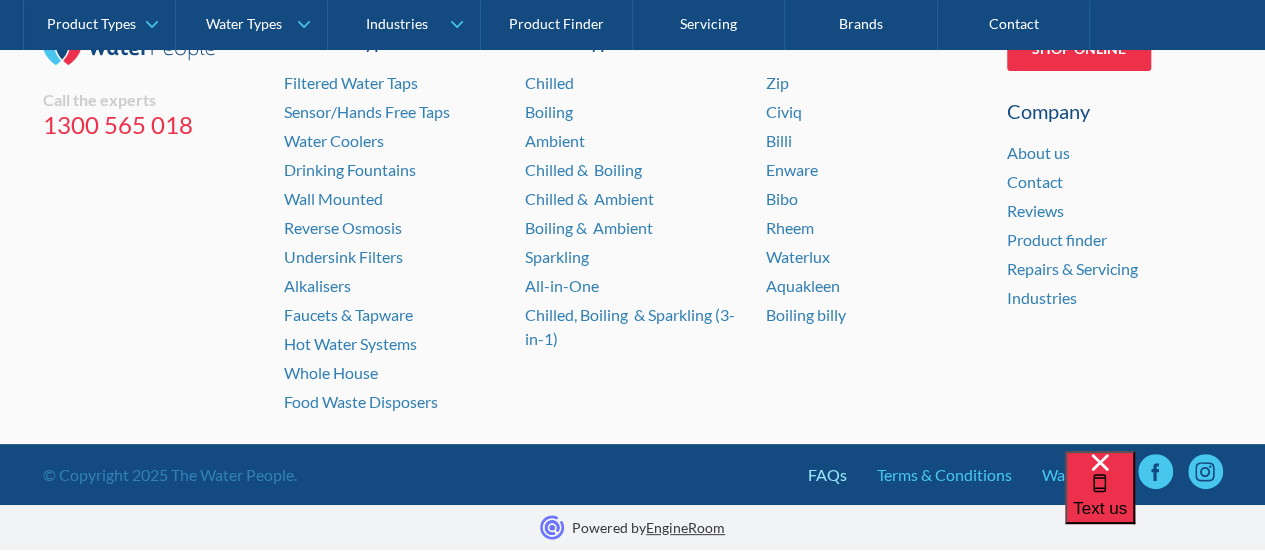 click on "FAQs" at bounding box center [827, 475] 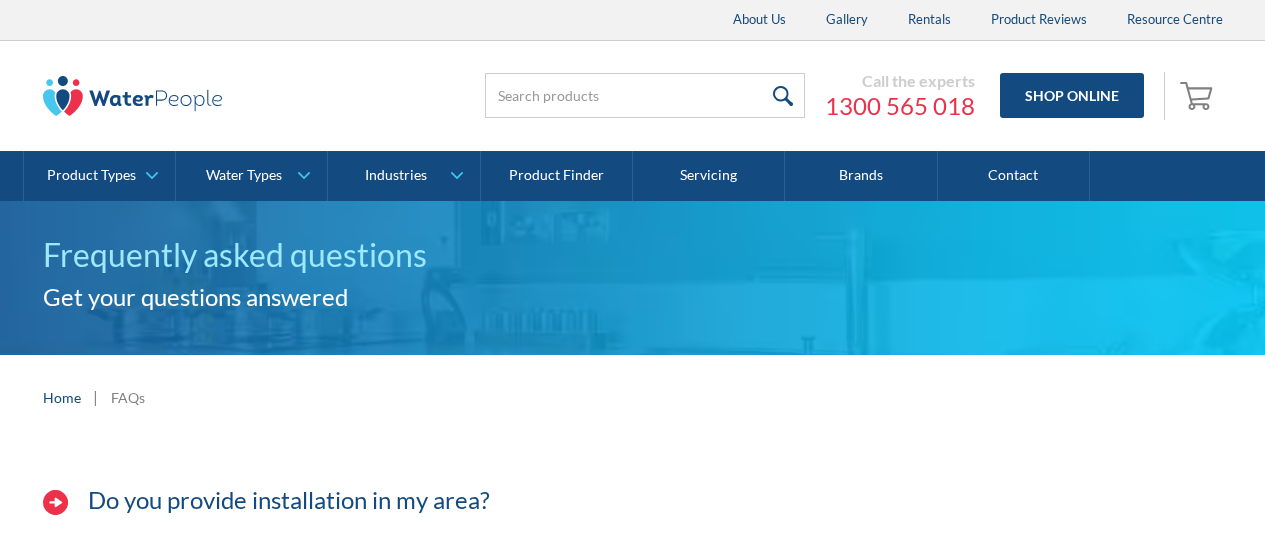 scroll, scrollTop: 0, scrollLeft: 0, axis: both 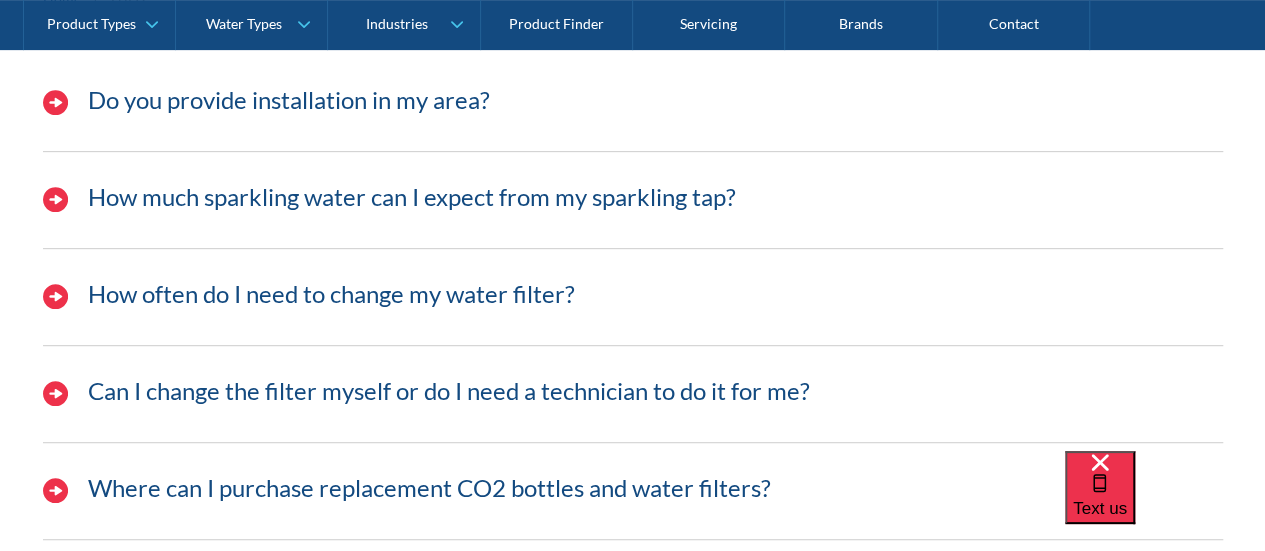 click at bounding box center [55, 393] 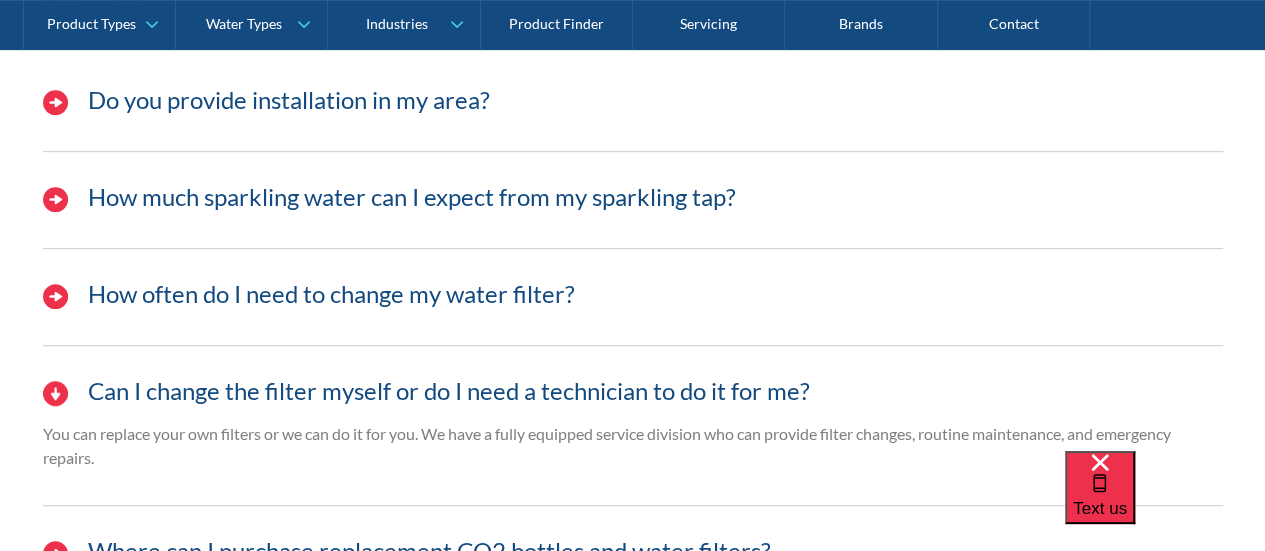 click at bounding box center (55, 393) 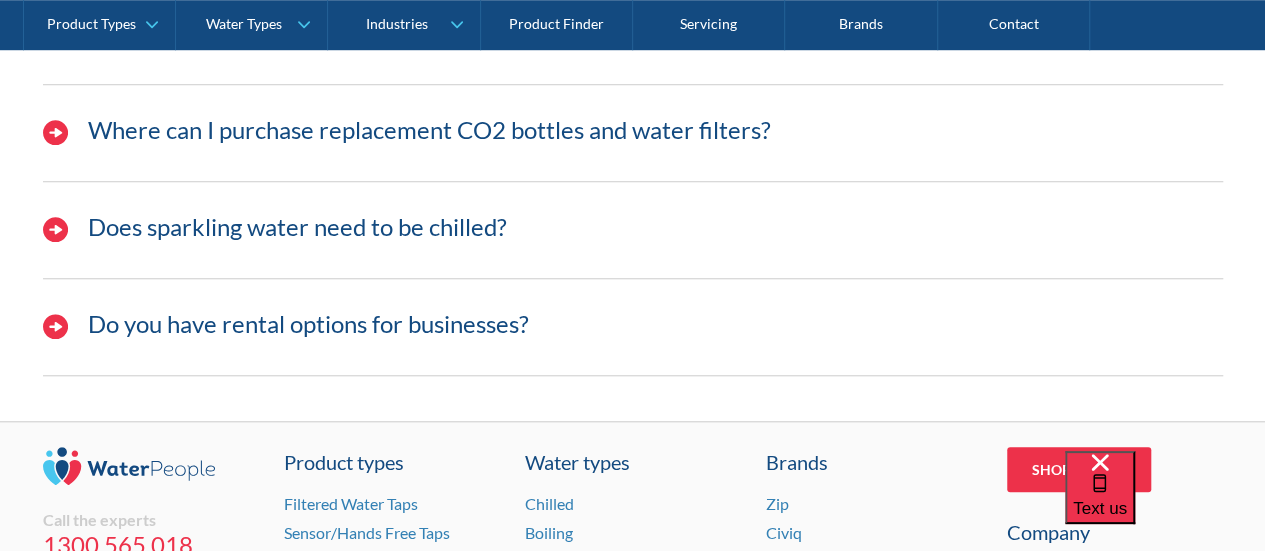 scroll, scrollTop: 800, scrollLeft: 0, axis: vertical 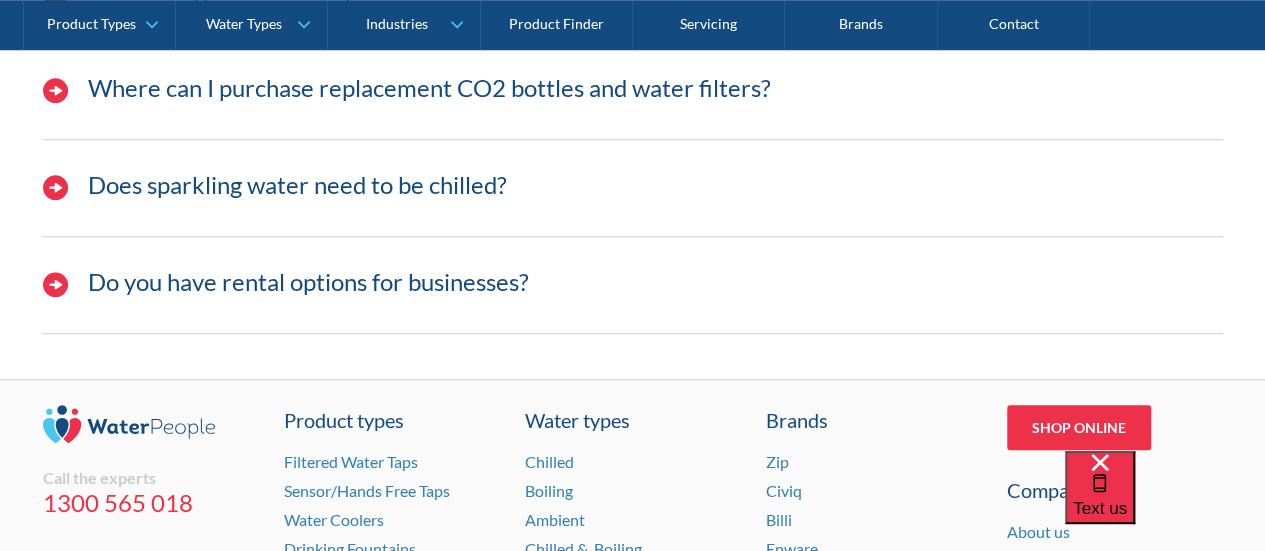 click at bounding box center (55, 284) 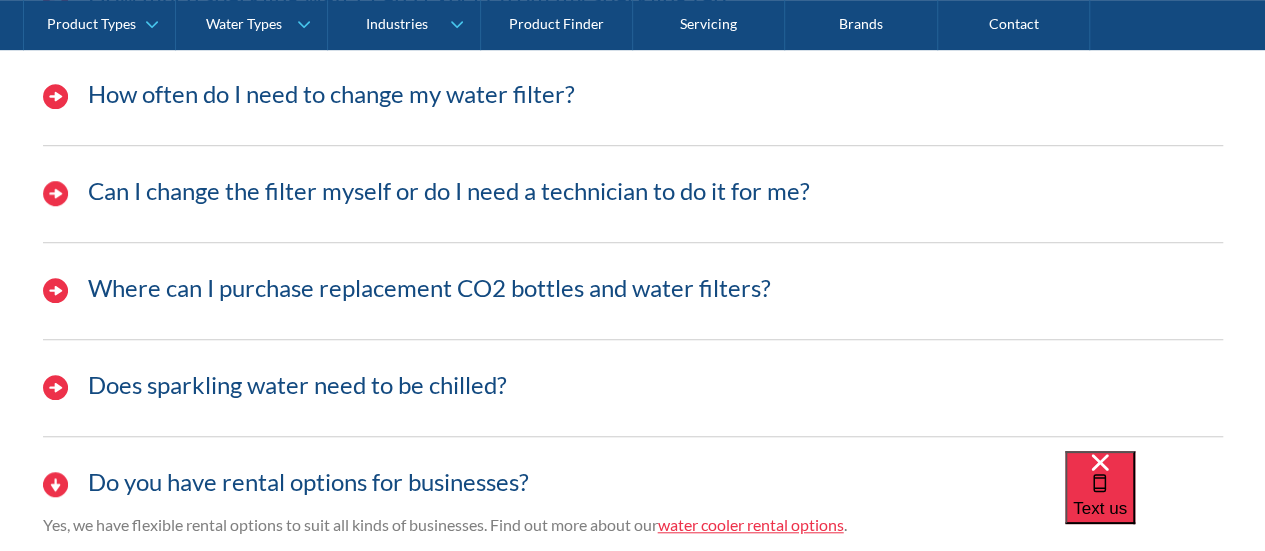 scroll, scrollTop: 200, scrollLeft: 0, axis: vertical 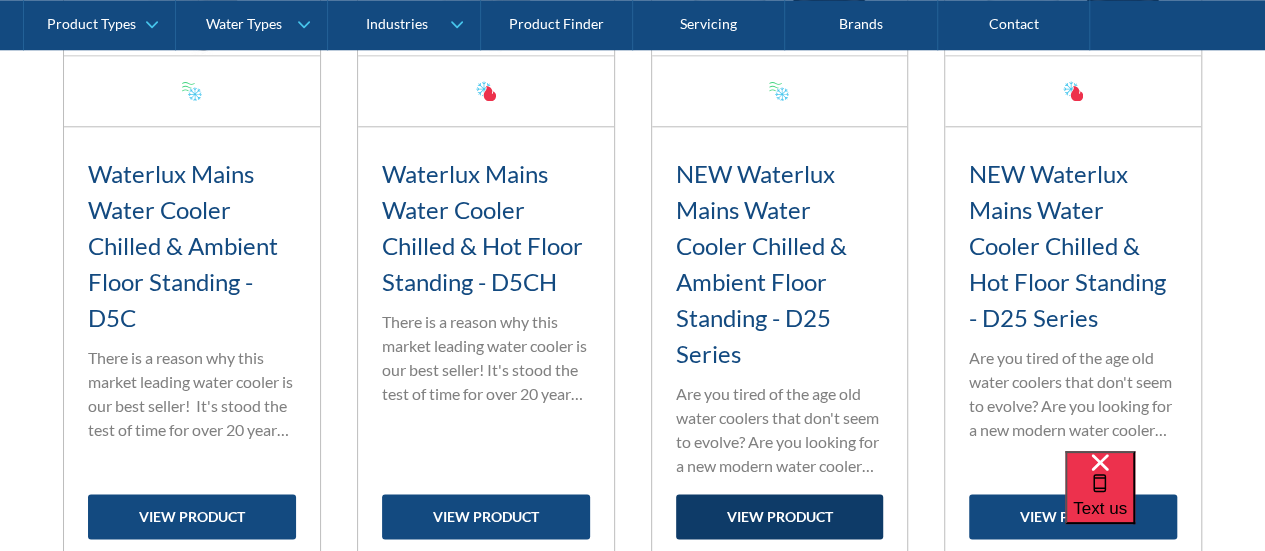click on "view product" at bounding box center [780, 516] 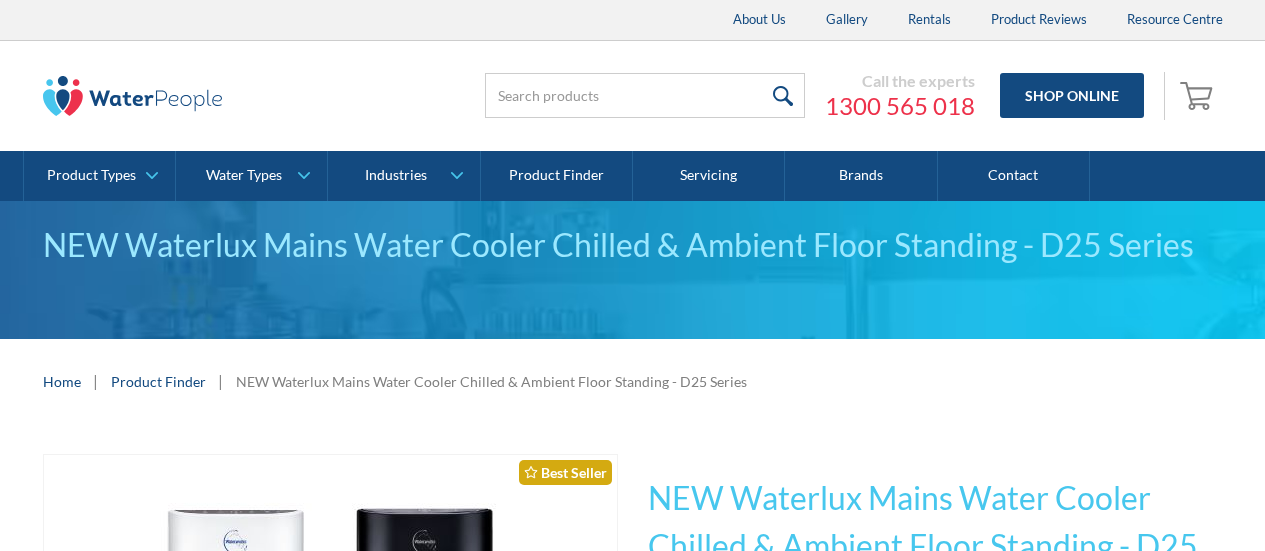 scroll, scrollTop: 0, scrollLeft: 0, axis: both 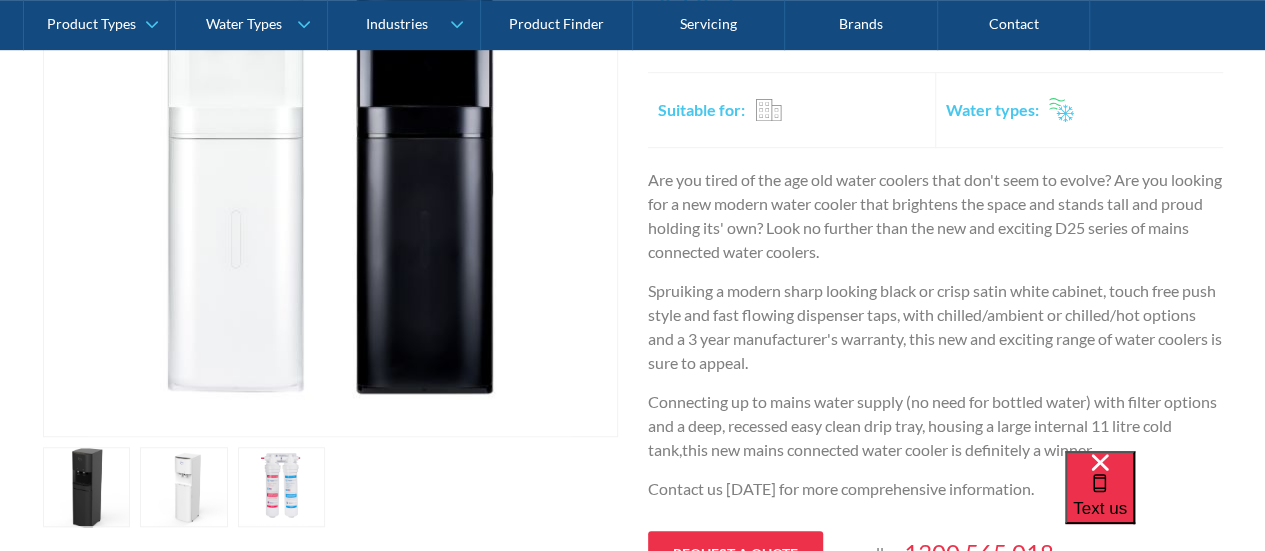 click at bounding box center (87, 487) 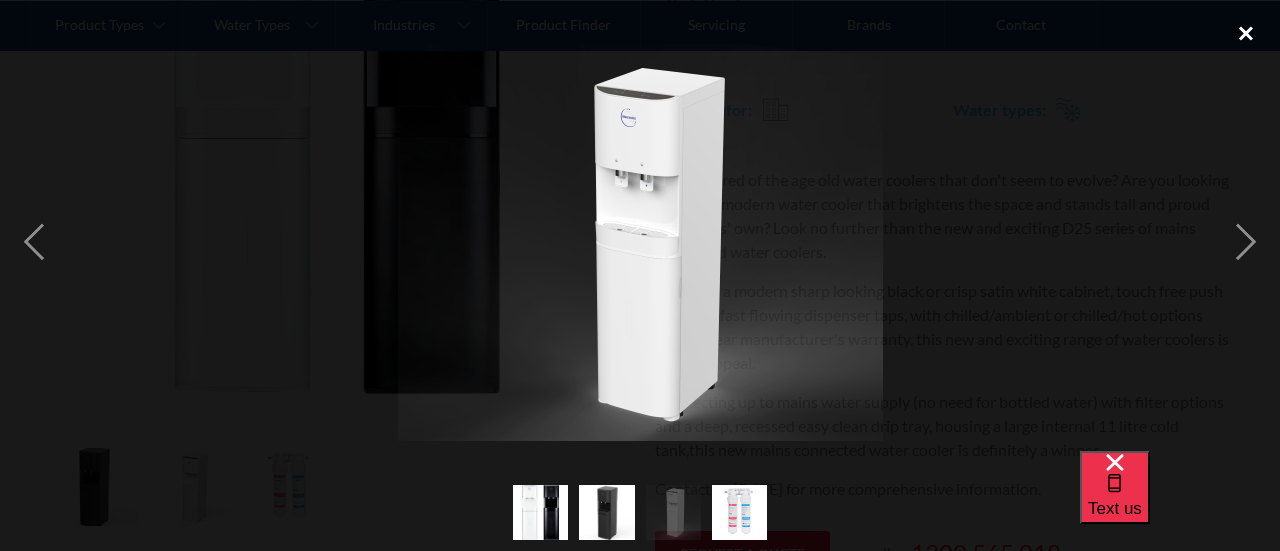 click at bounding box center [1246, 33] 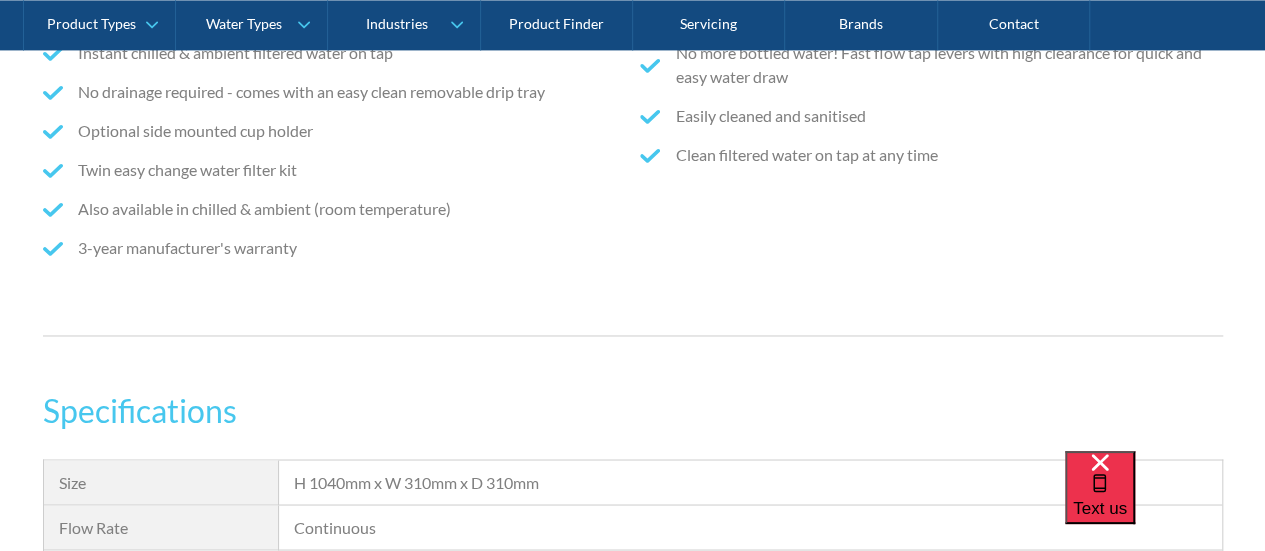 scroll, scrollTop: 1500, scrollLeft: 0, axis: vertical 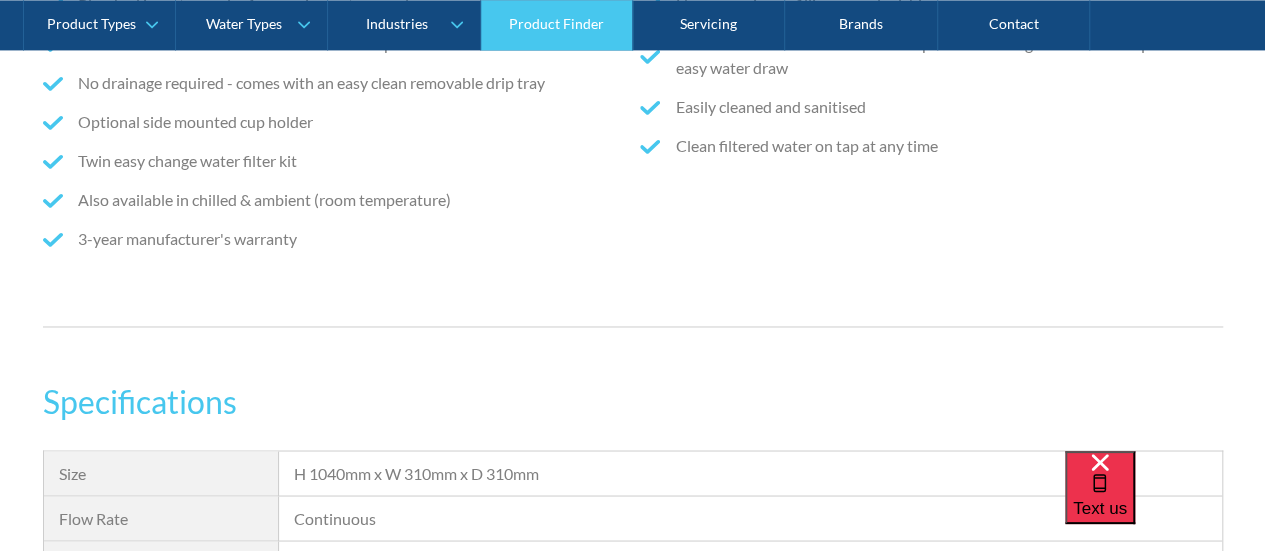 click on "Product Finder" at bounding box center (557, 25) 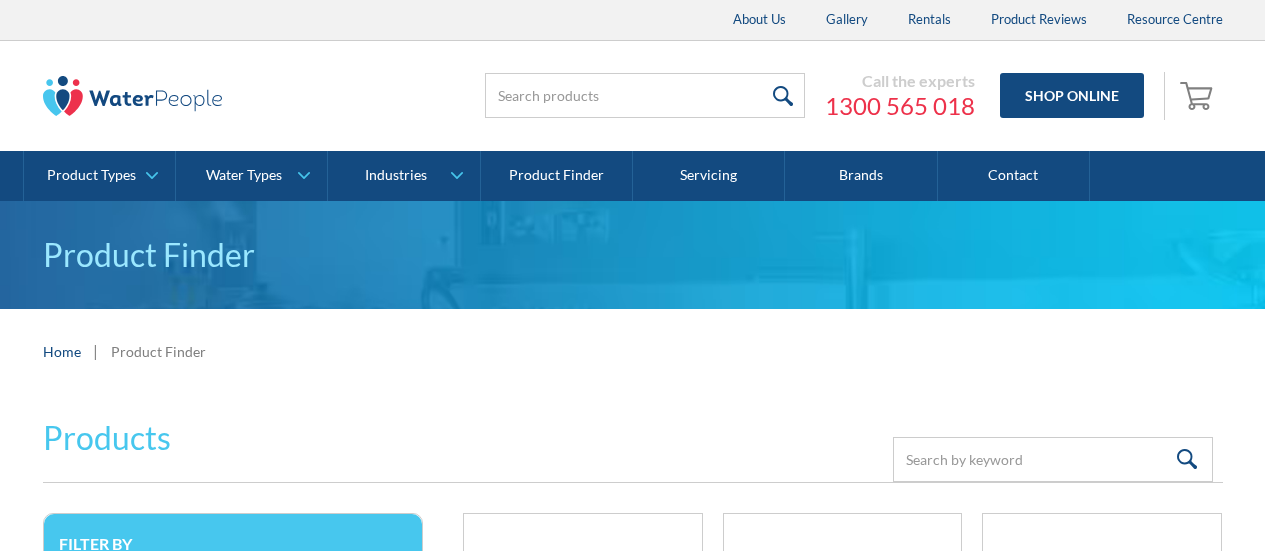 scroll, scrollTop: 0, scrollLeft: 0, axis: both 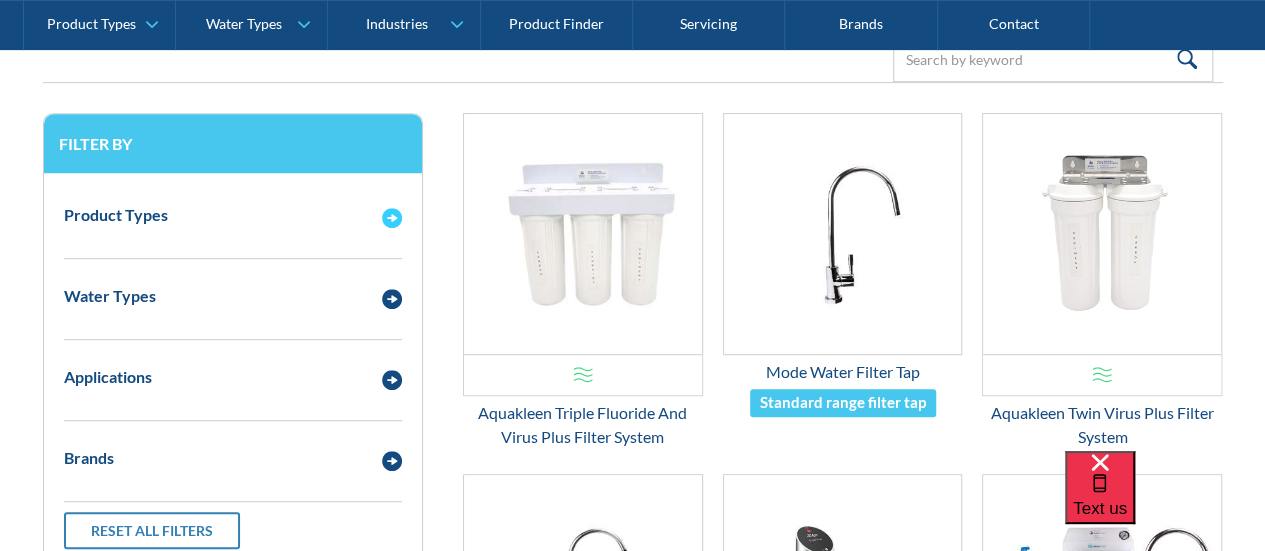 click at bounding box center [392, 218] 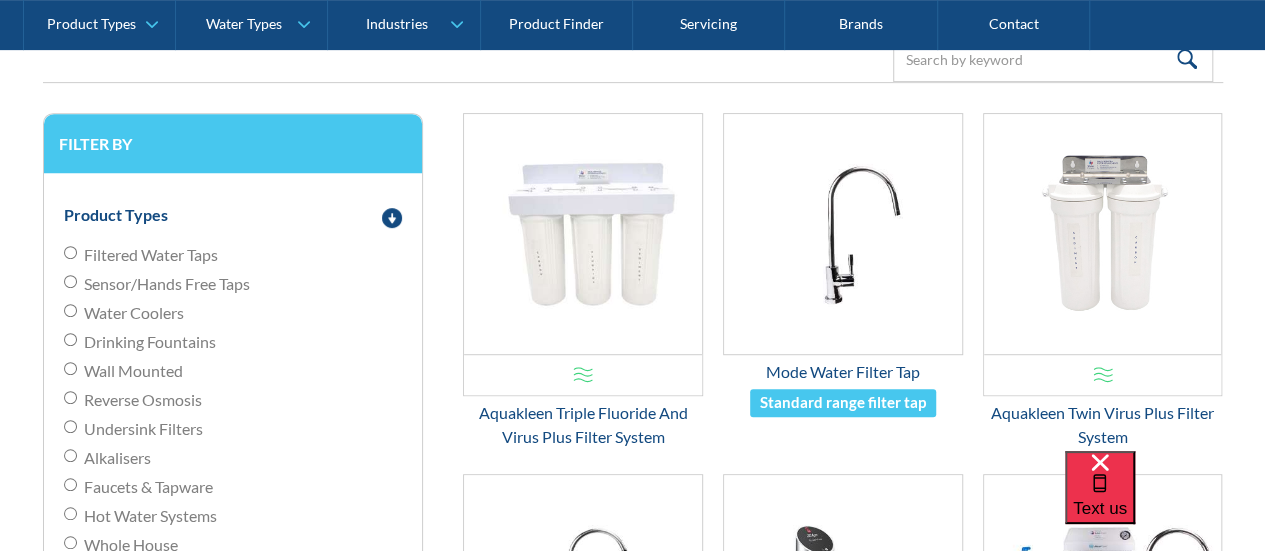 click on "Water Coolers" at bounding box center [134, 313] 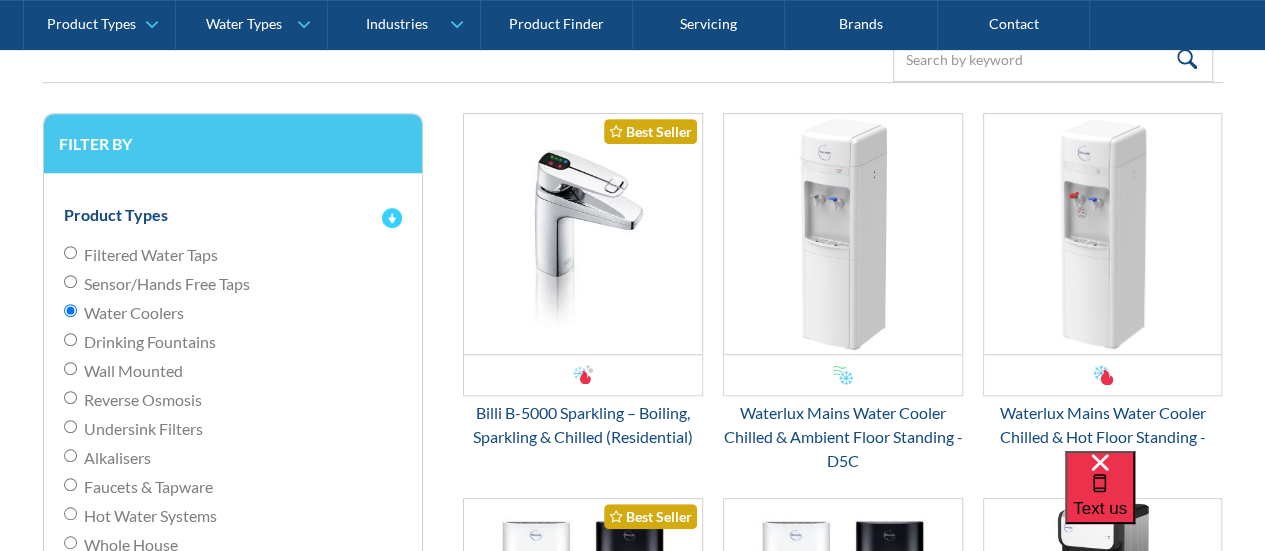 click at bounding box center (392, 218) 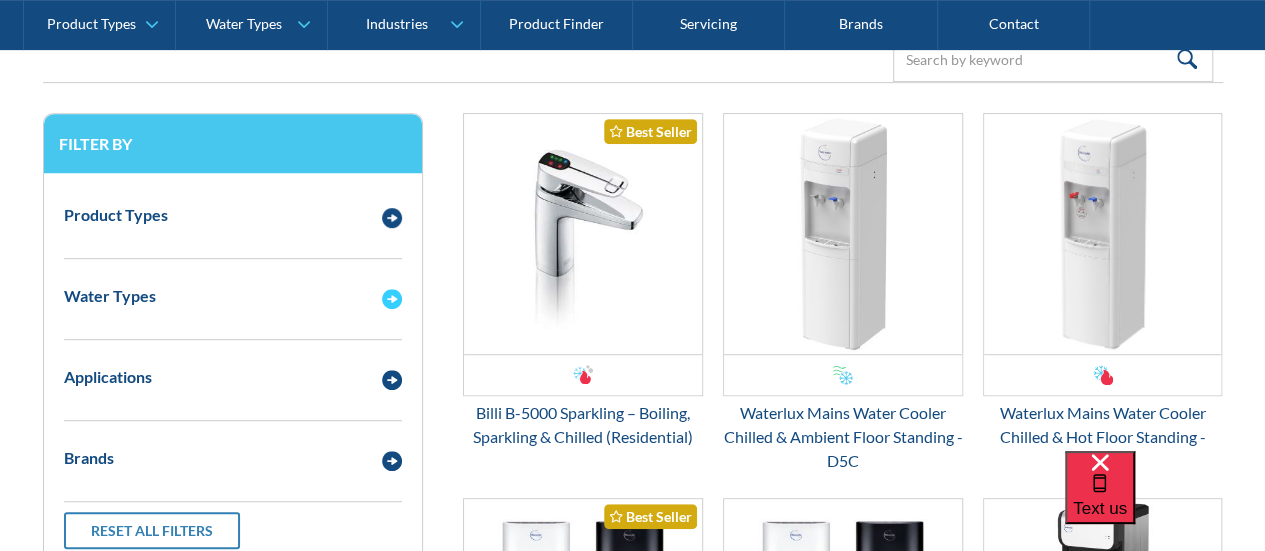 click at bounding box center [392, 299] 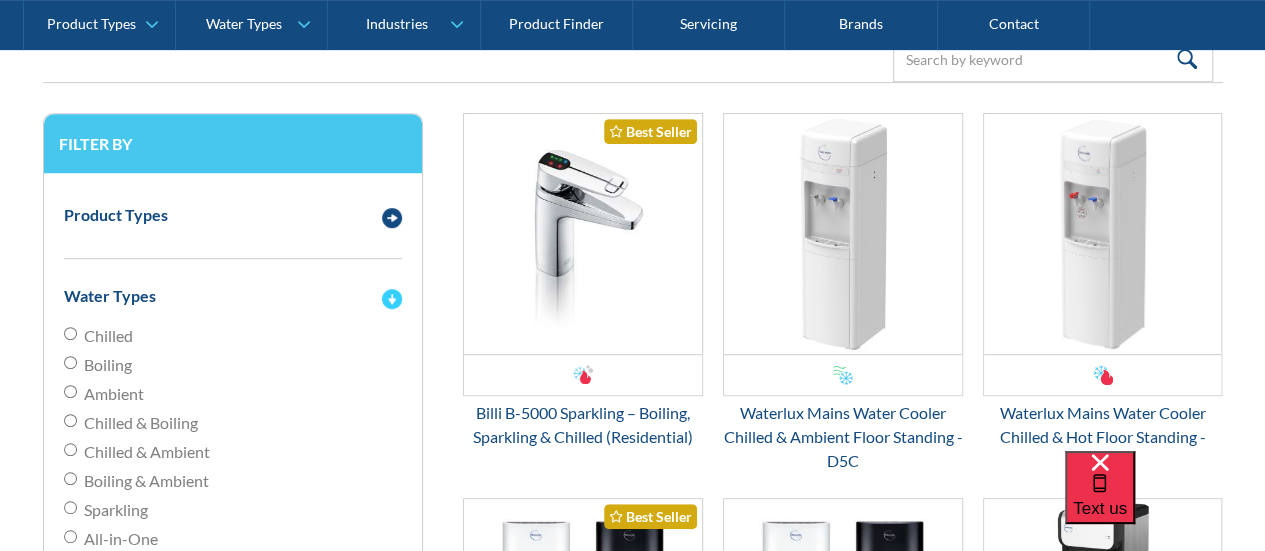 scroll, scrollTop: 500, scrollLeft: 0, axis: vertical 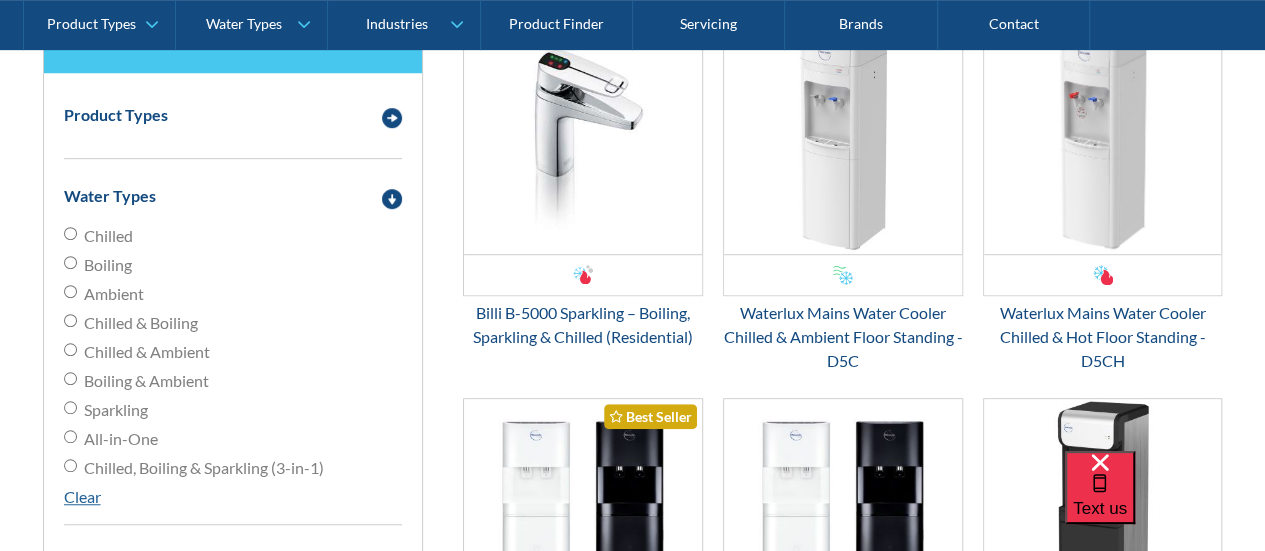 click on "Chilled & Ambient" at bounding box center (147, 352) 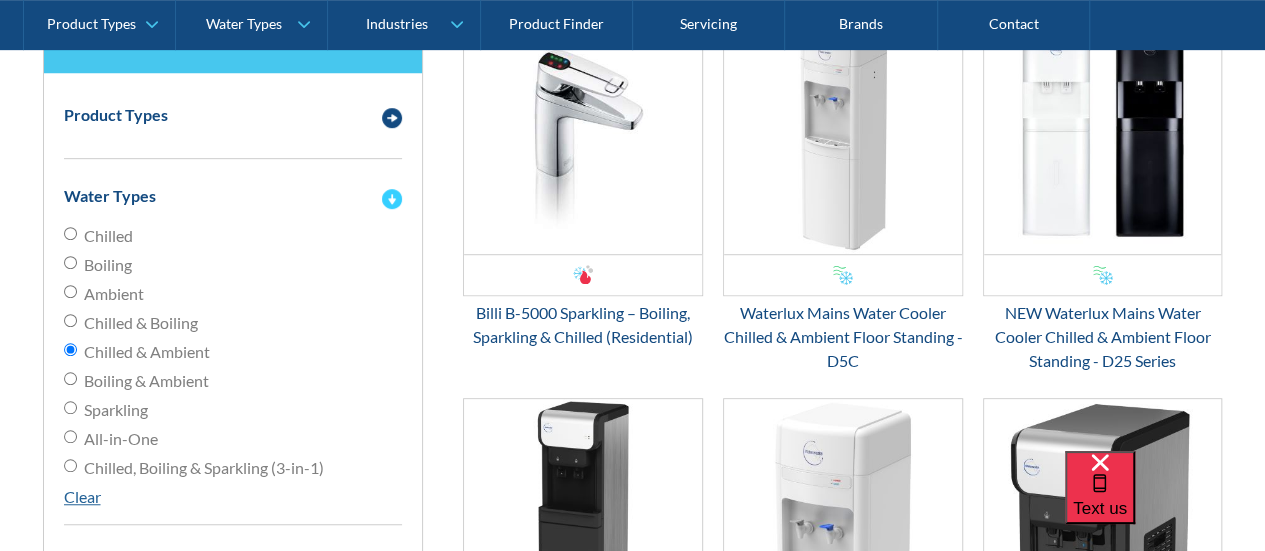 click at bounding box center [392, 199] 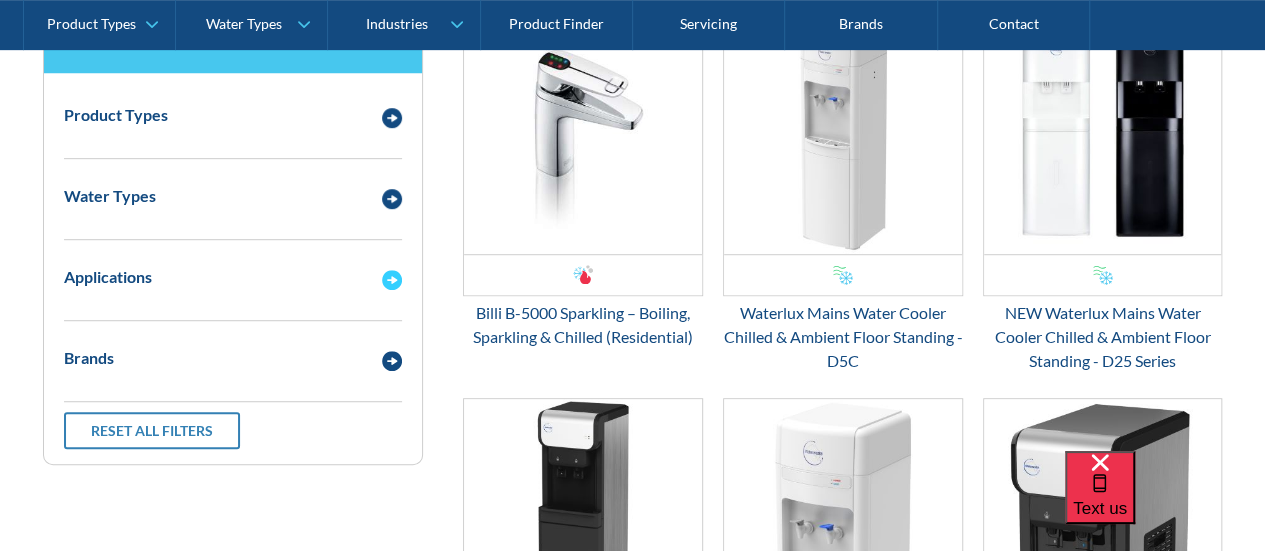 click at bounding box center (392, 280) 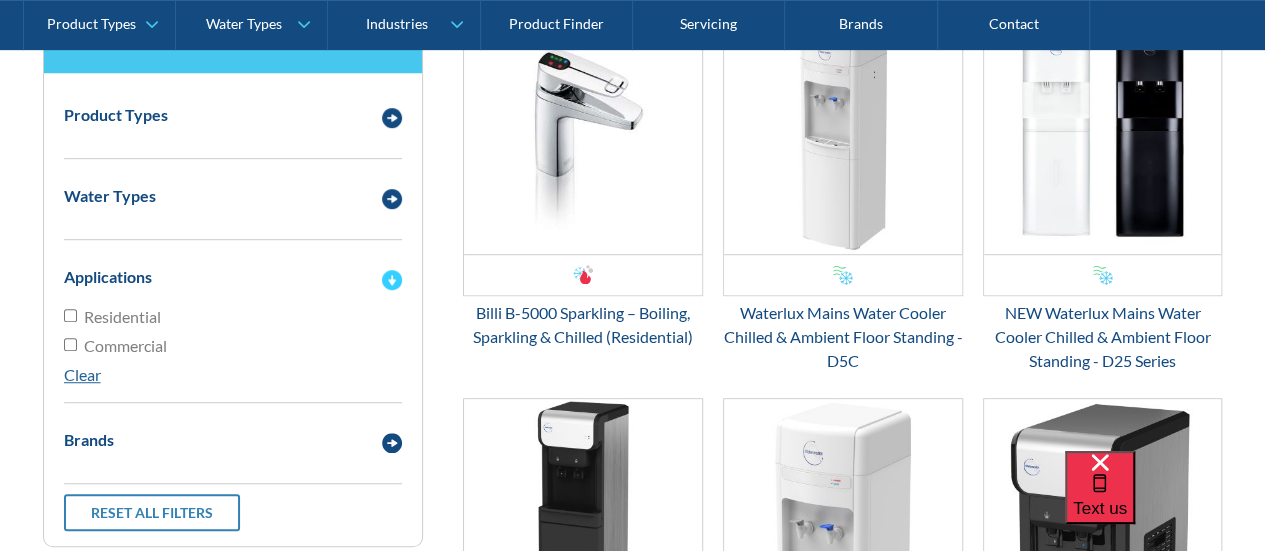 click at bounding box center [392, 280] 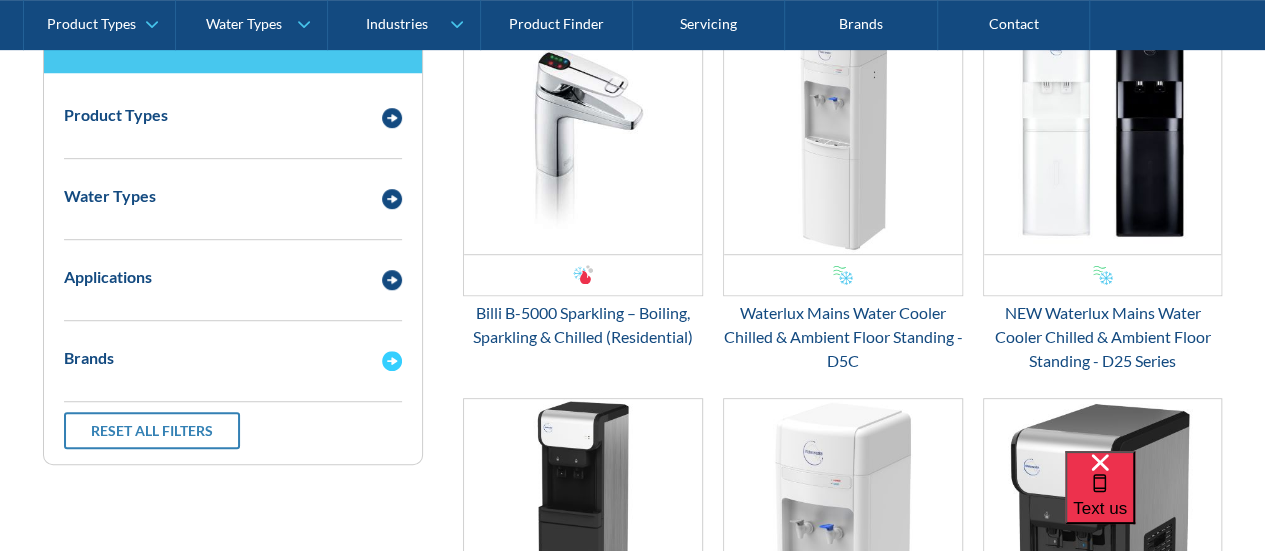 click at bounding box center [392, 361] 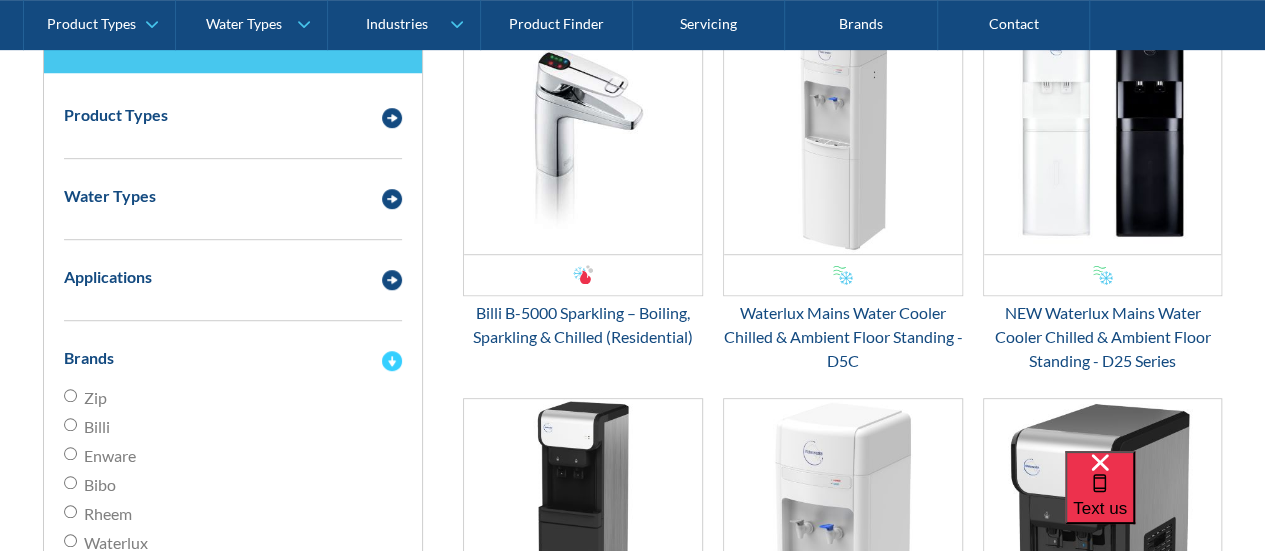 click at bounding box center [392, 361] 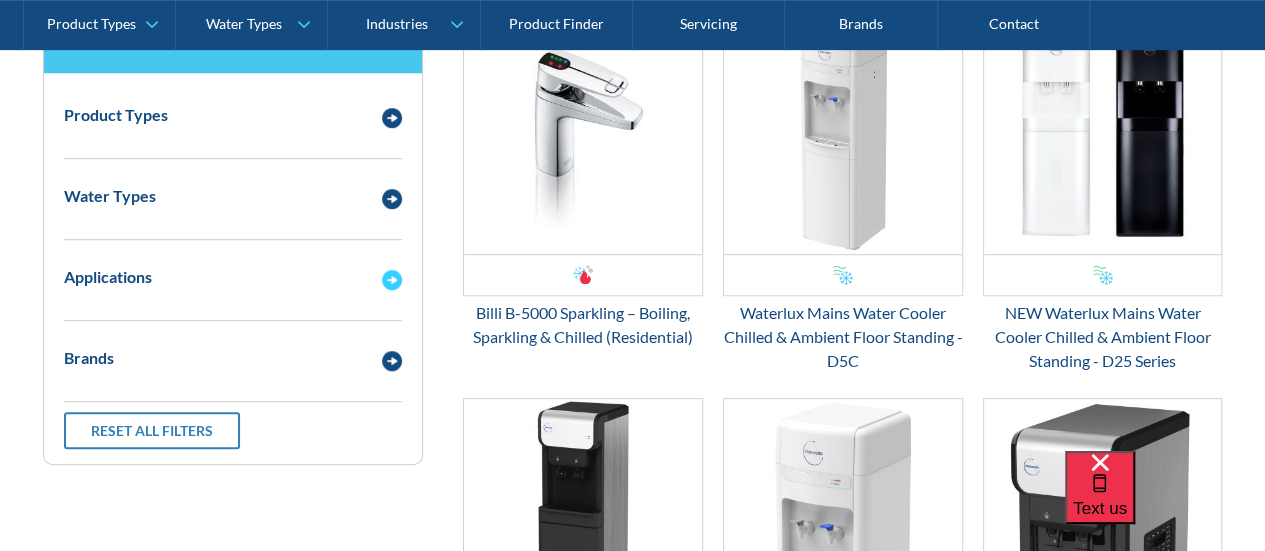 click at bounding box center (392, 280) 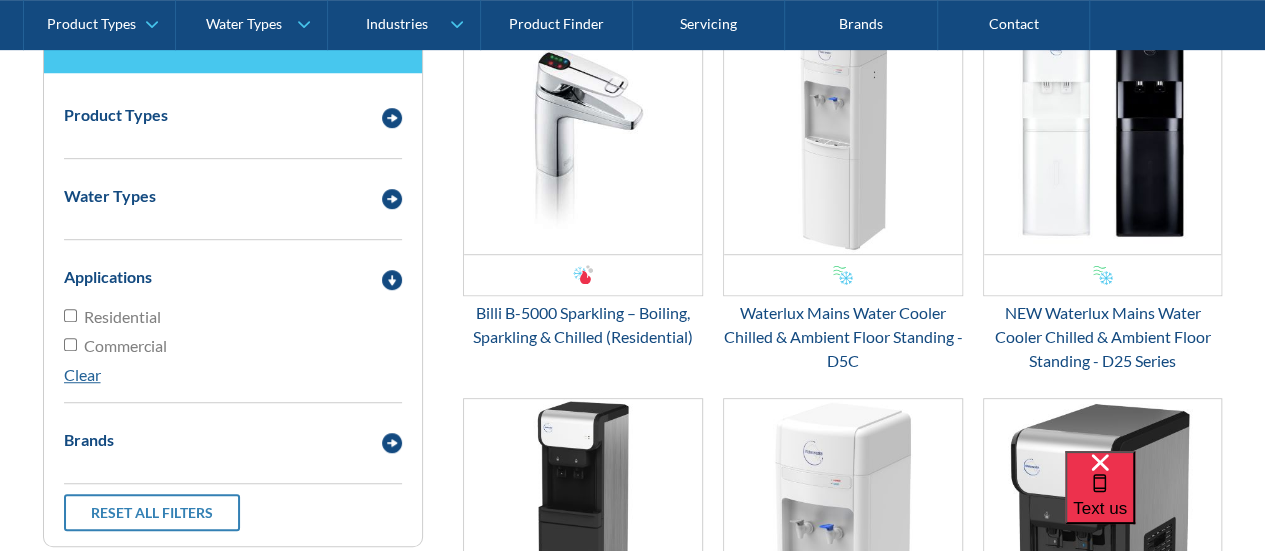 click on "Commercial" at bounding box center [125, 346] 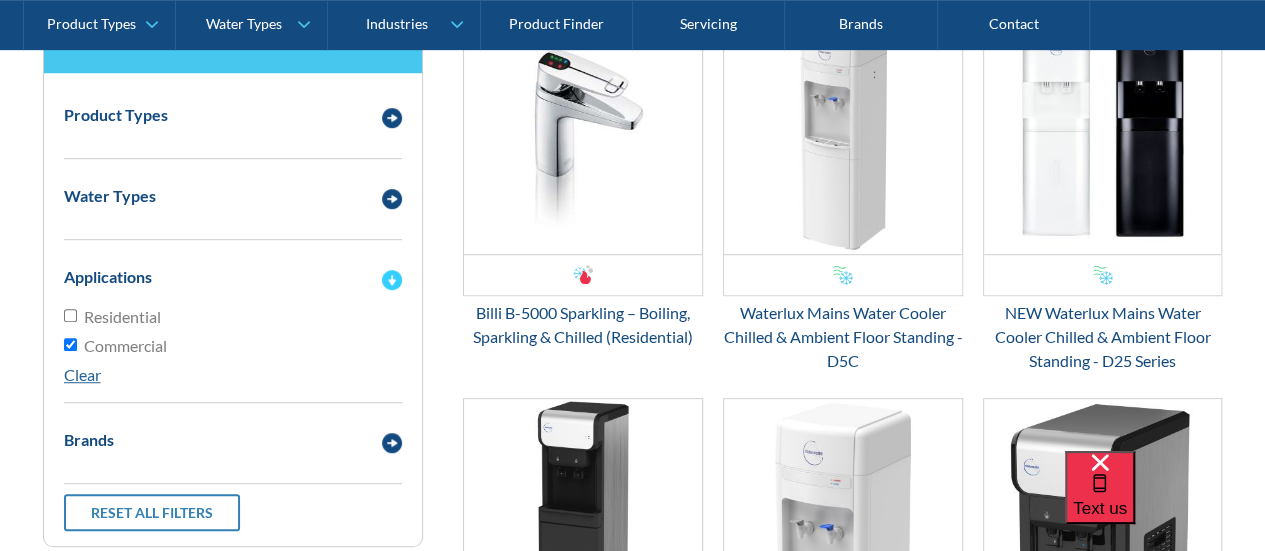 click at bounding box center (392, 280) 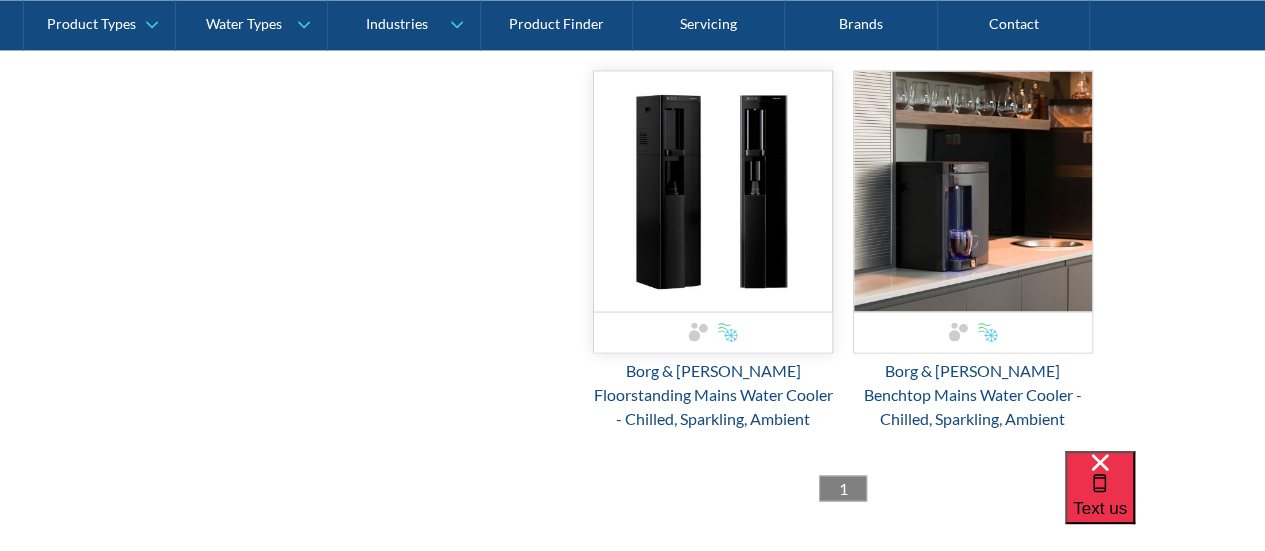 scroll, scrollTop: 1600, scrollLeft: 0, axis: vertical 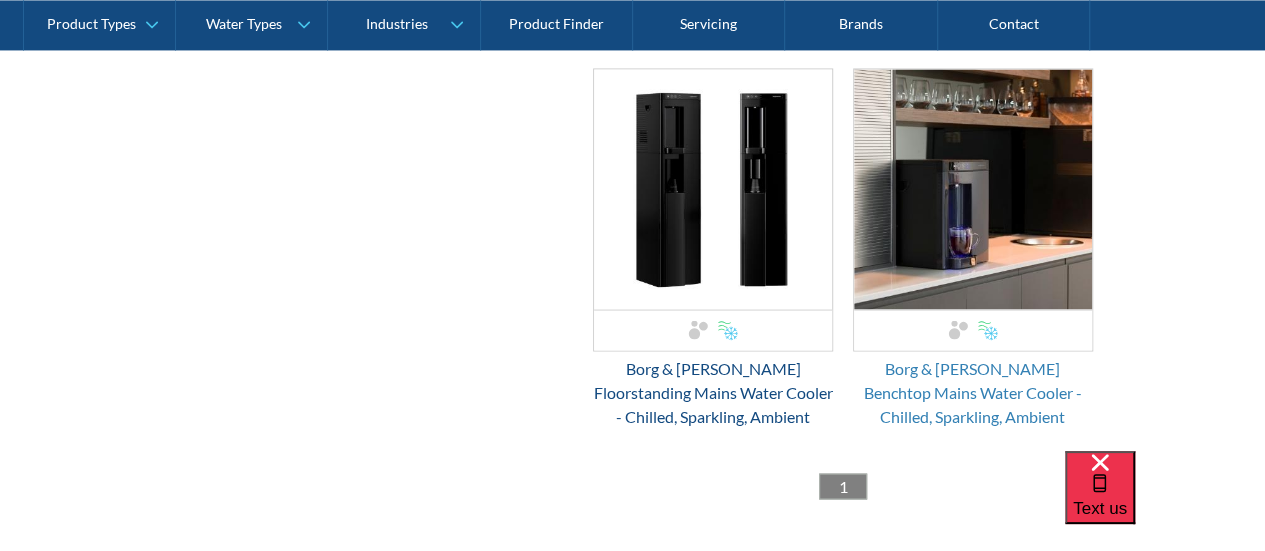 click on "Borg & [PERSON_NAME] Benchtop Mains Water Cooler - Chilled, Sparkling, Ambient" at bounding box center [973, 392] 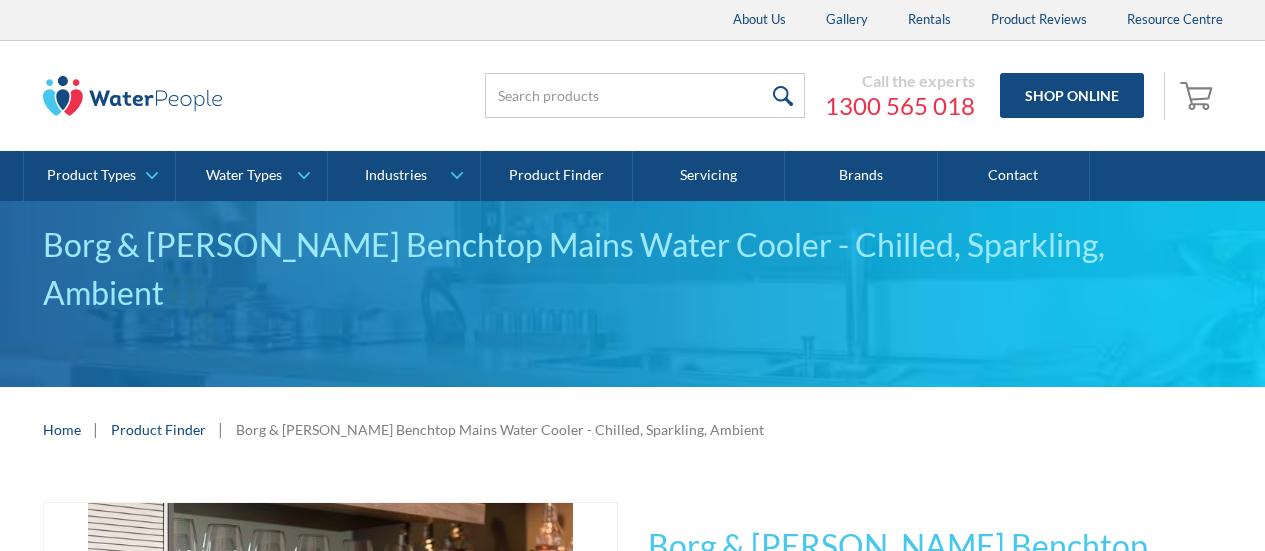 scroll, scrollTop: 0, scrollLeft: 0, axis: both 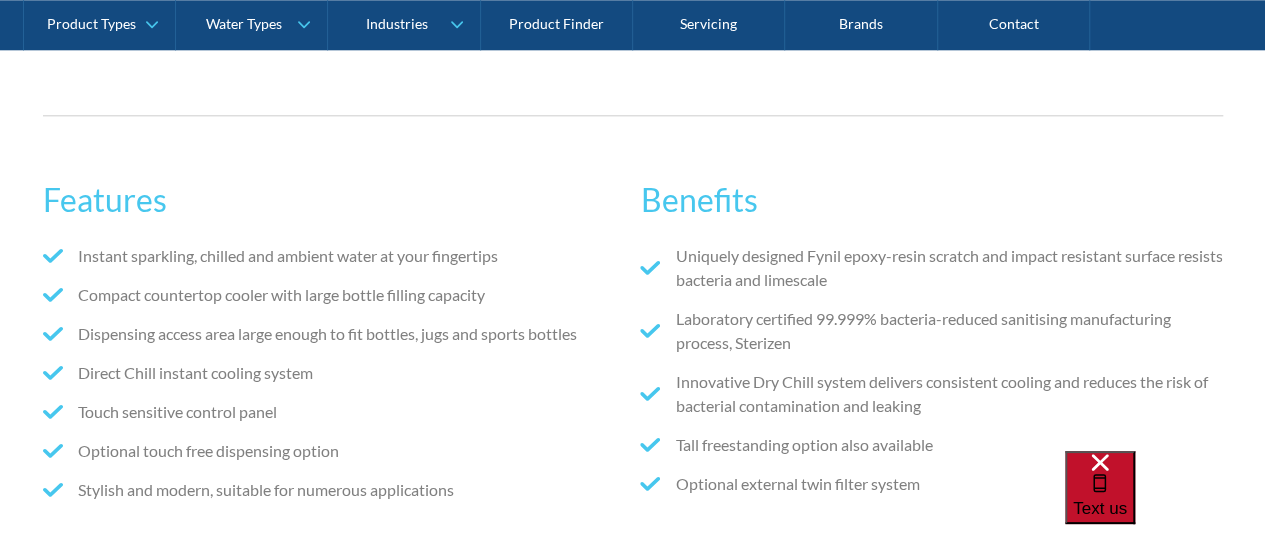 click on "Text us" at bounding box center (1100, 508) 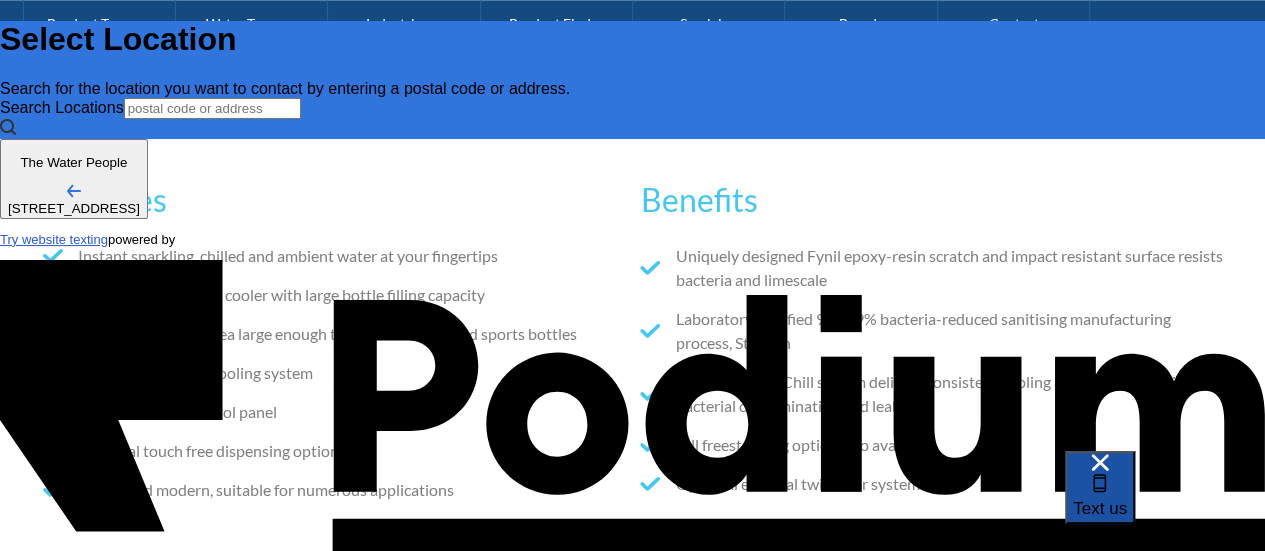 scroll, scrollTop: 0, scrollLeft: 0, axis: both 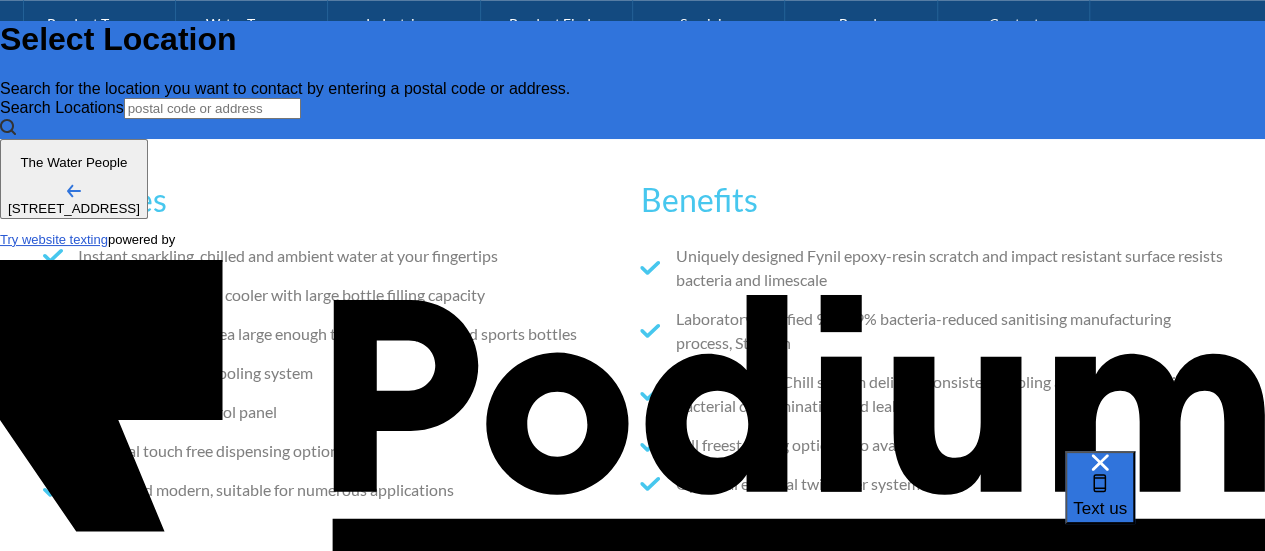 type on "suzie" 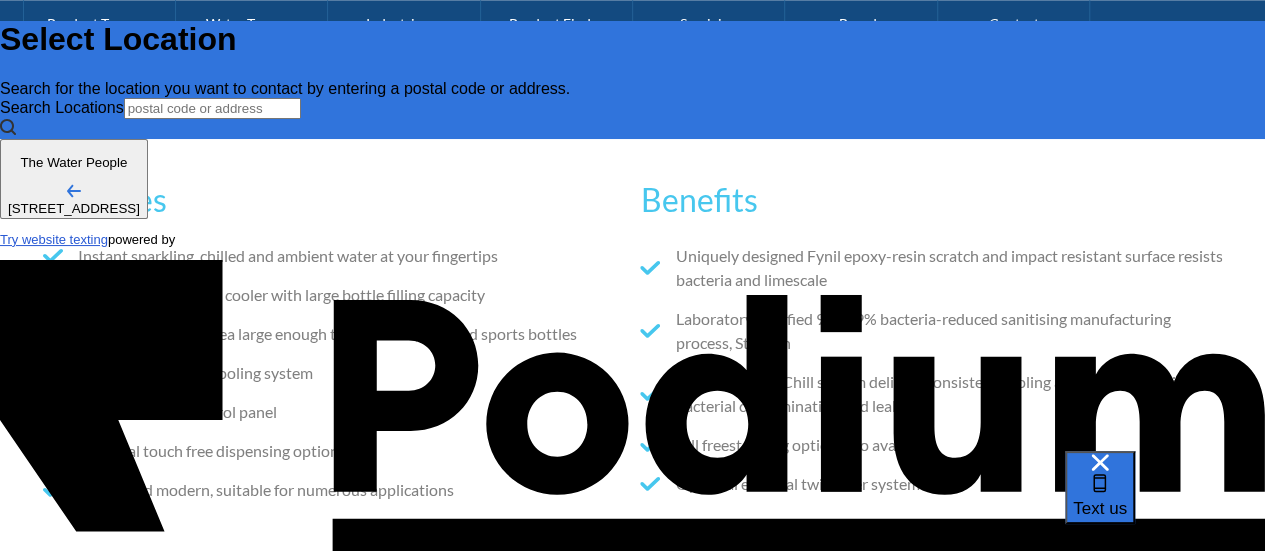 type on "0401 175 245" 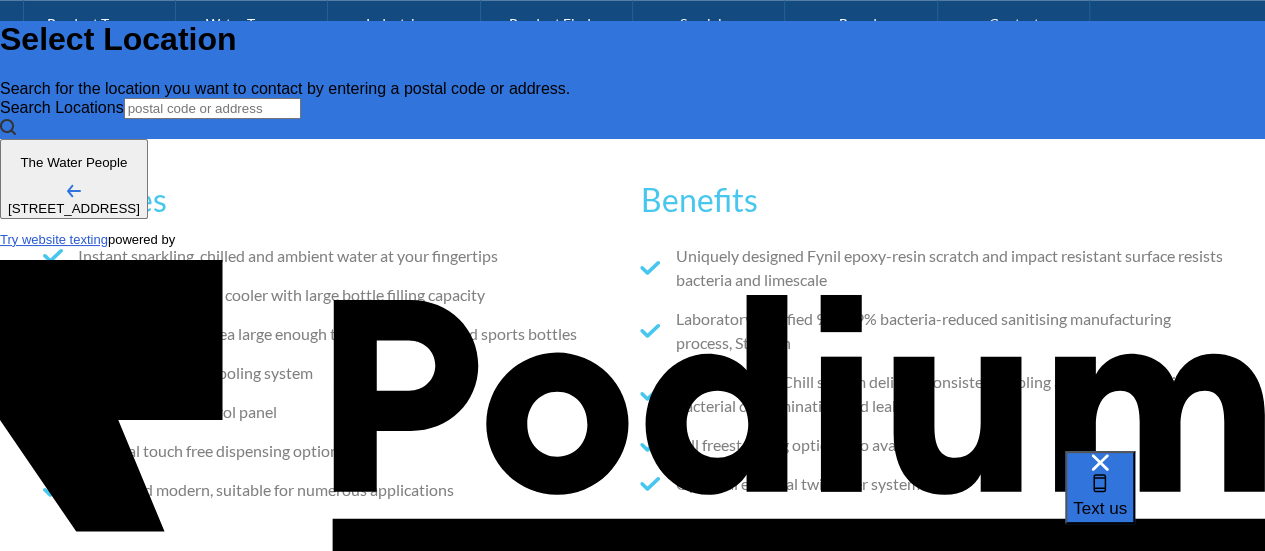 type on "D" 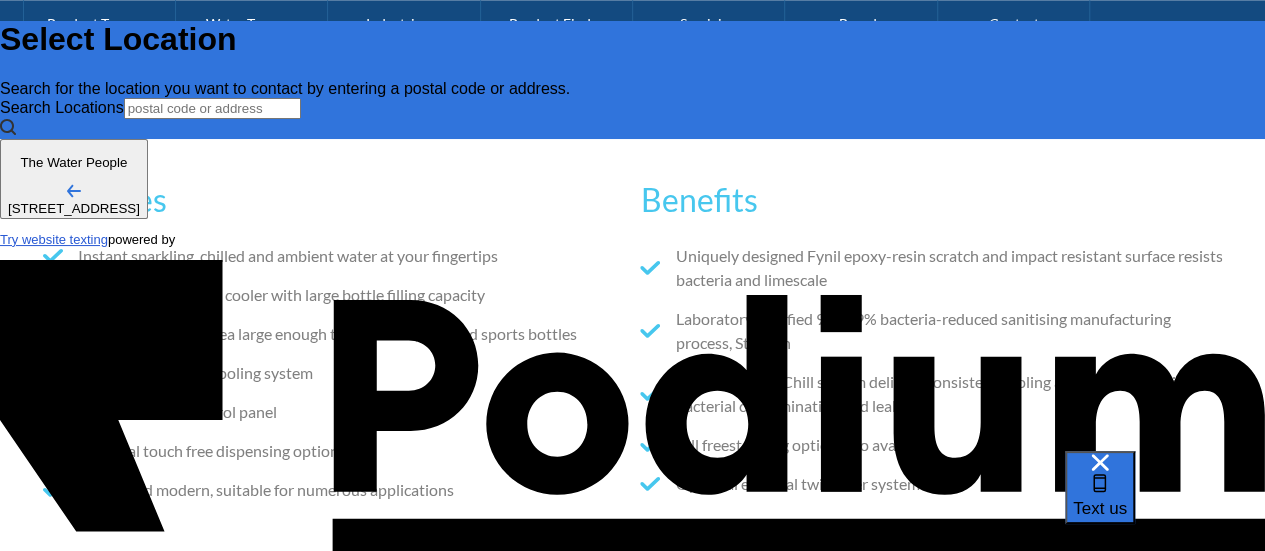 type on "Do you have any w" 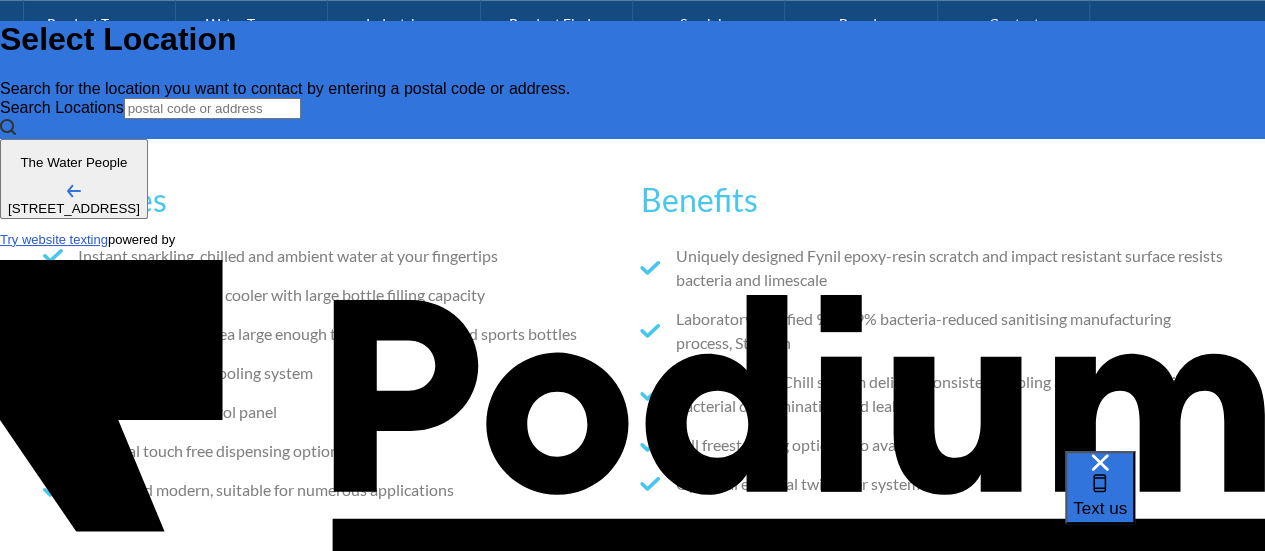 type on "x" 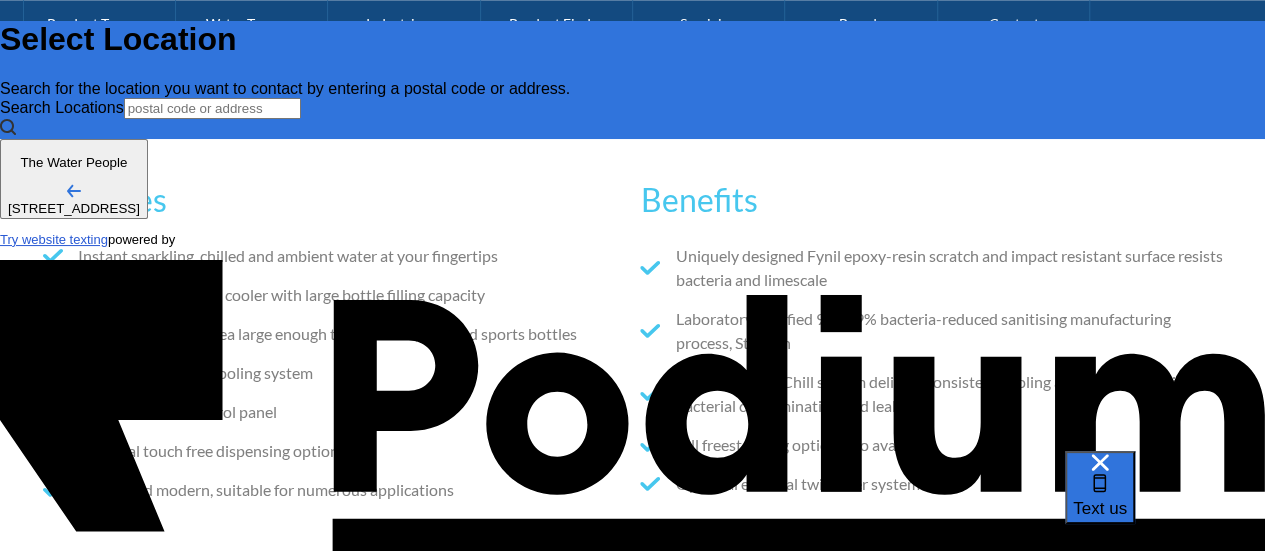 type on "x" 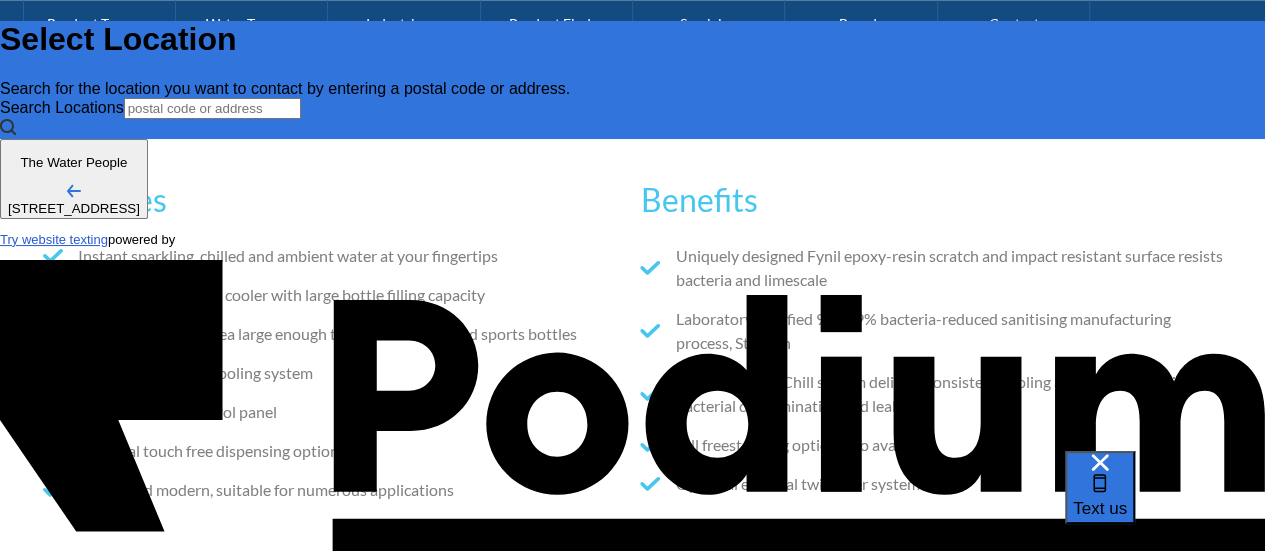 scroll, scrollTop: 0, scrollLeft: 0, axis: both 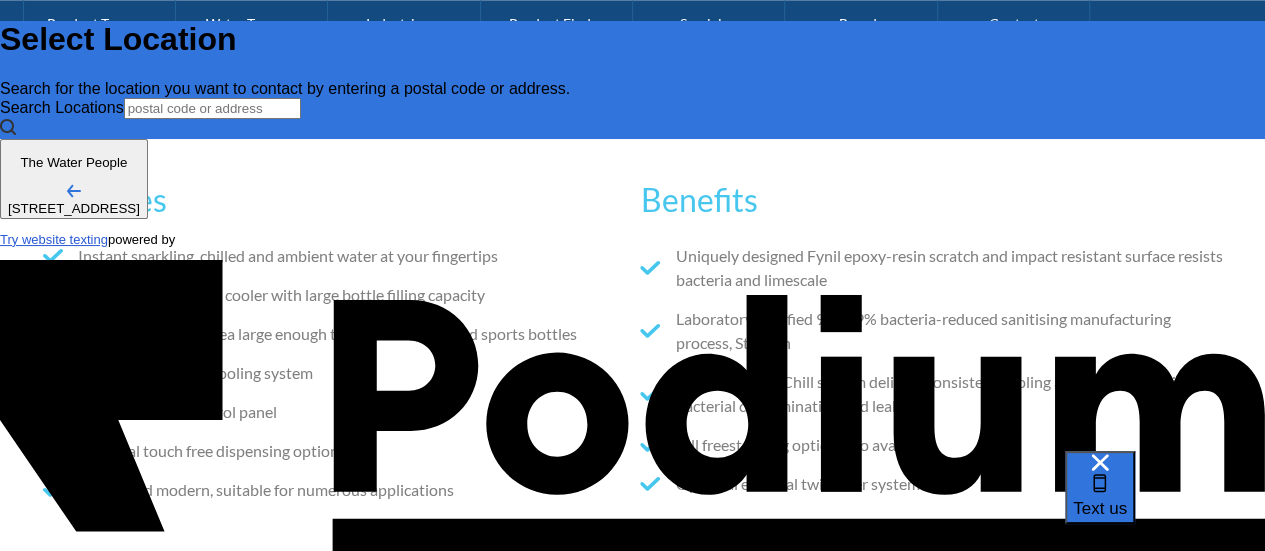 type on "x" 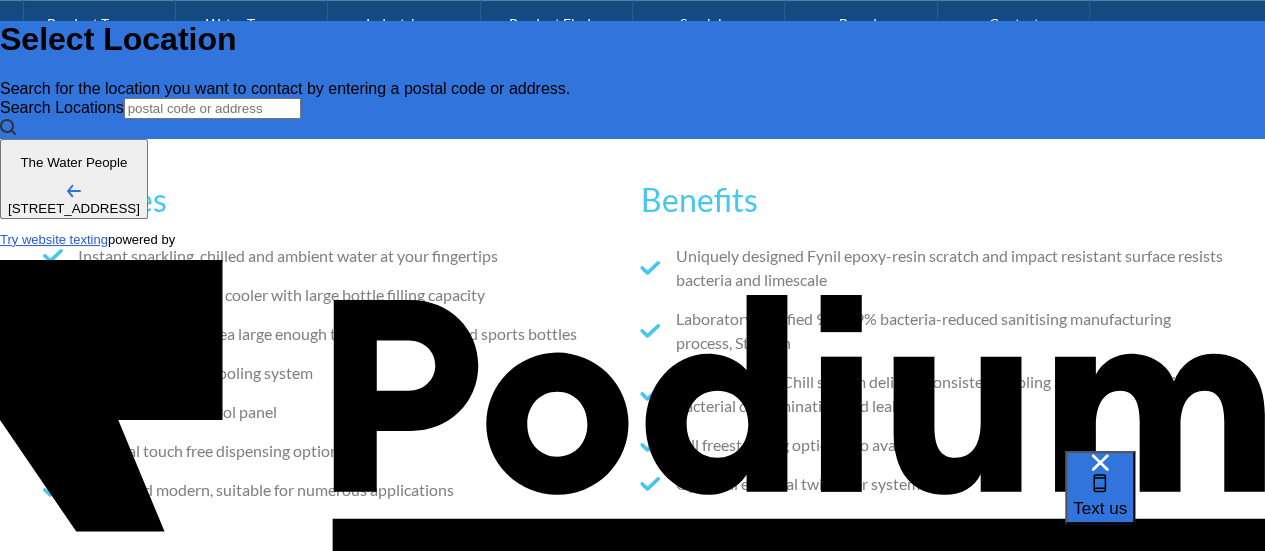 type on "Do you have any plwater coolers that drain into" 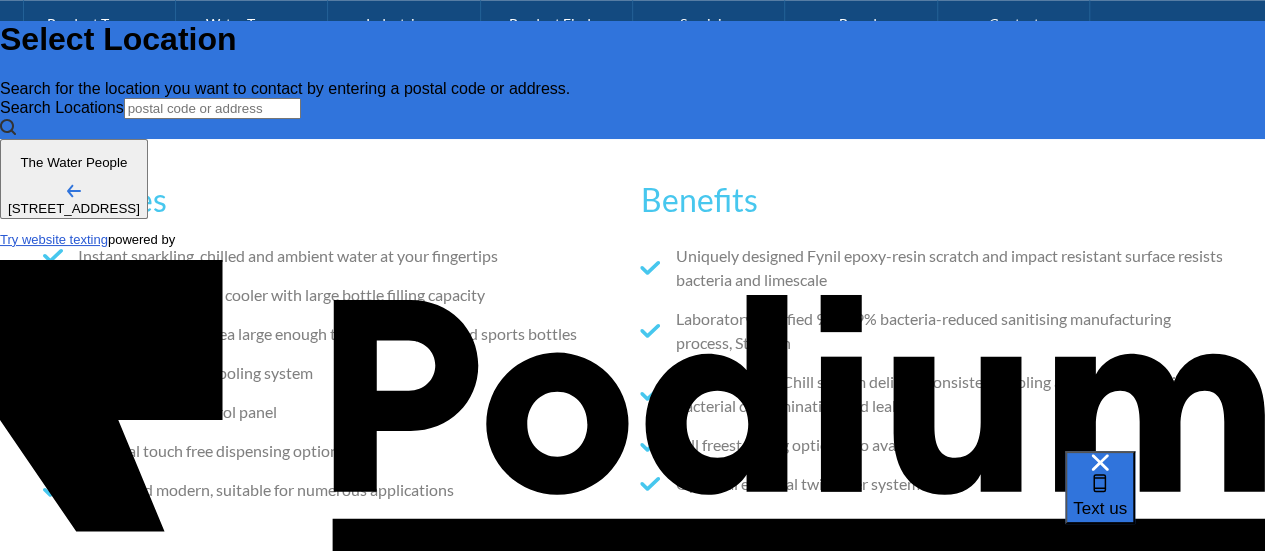 type on "Do you have any plumbed water coolers that drain into e" 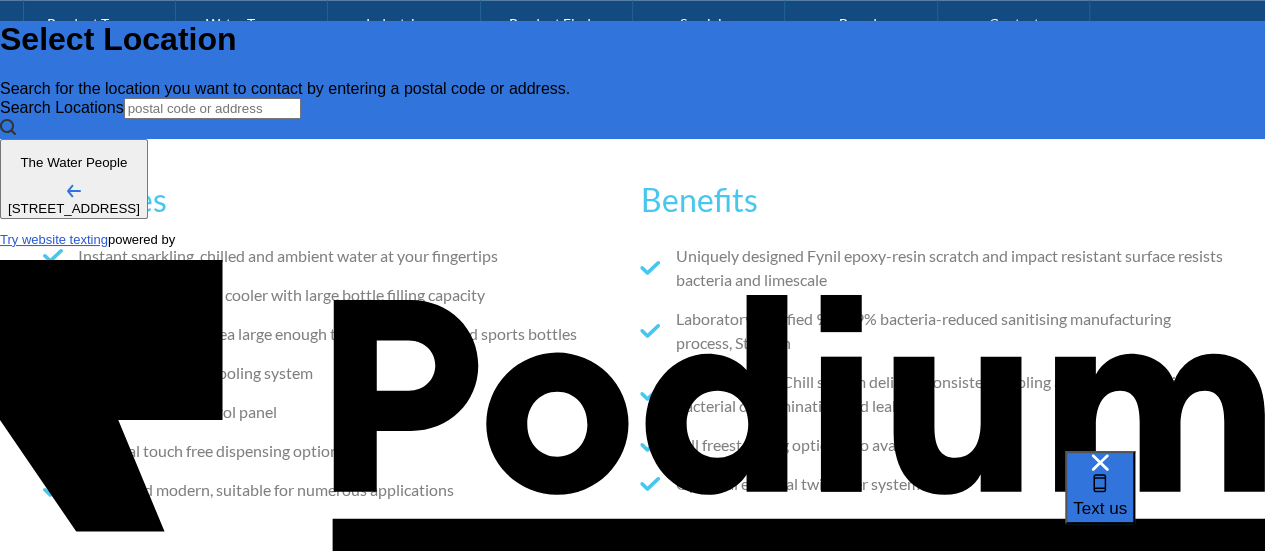 type on "x" 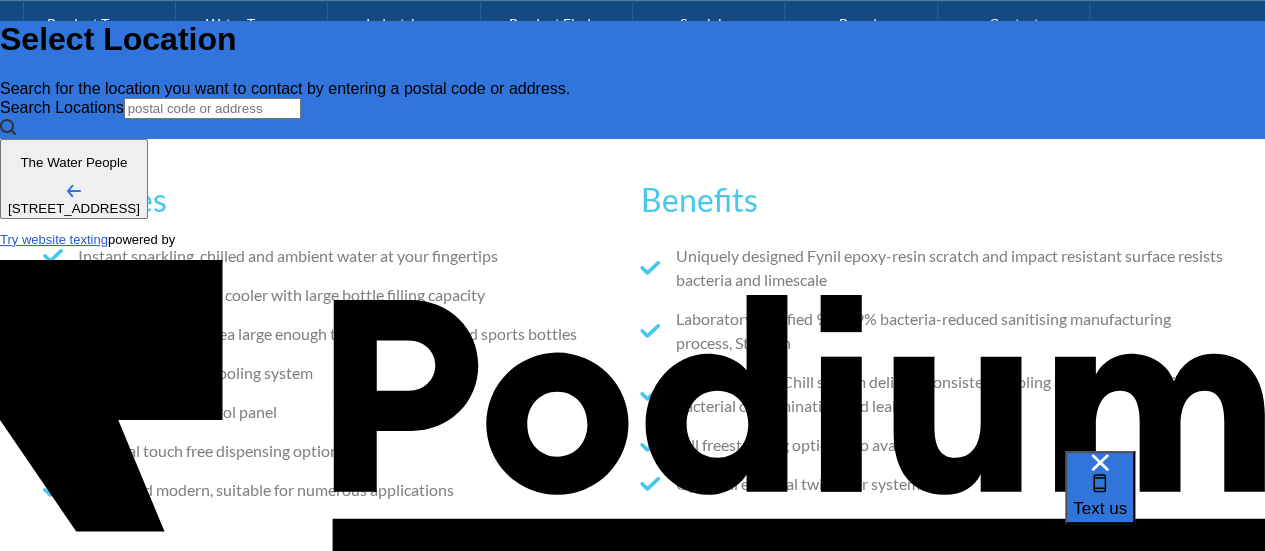 type on "Do you have any plumbed water coolers that drain into either a buket u" 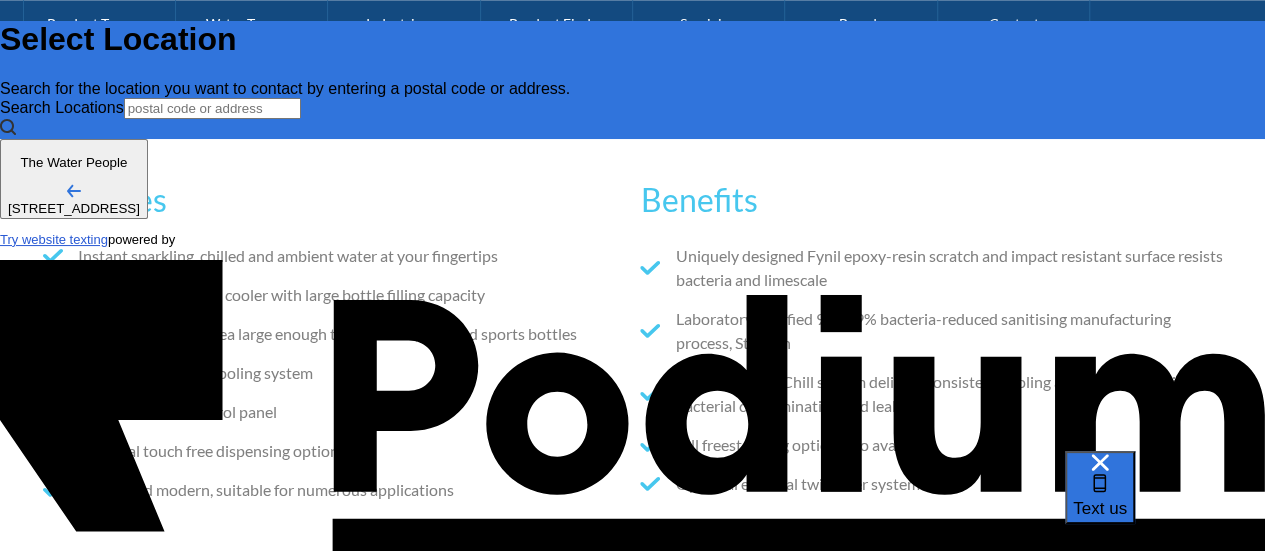 type on "x" 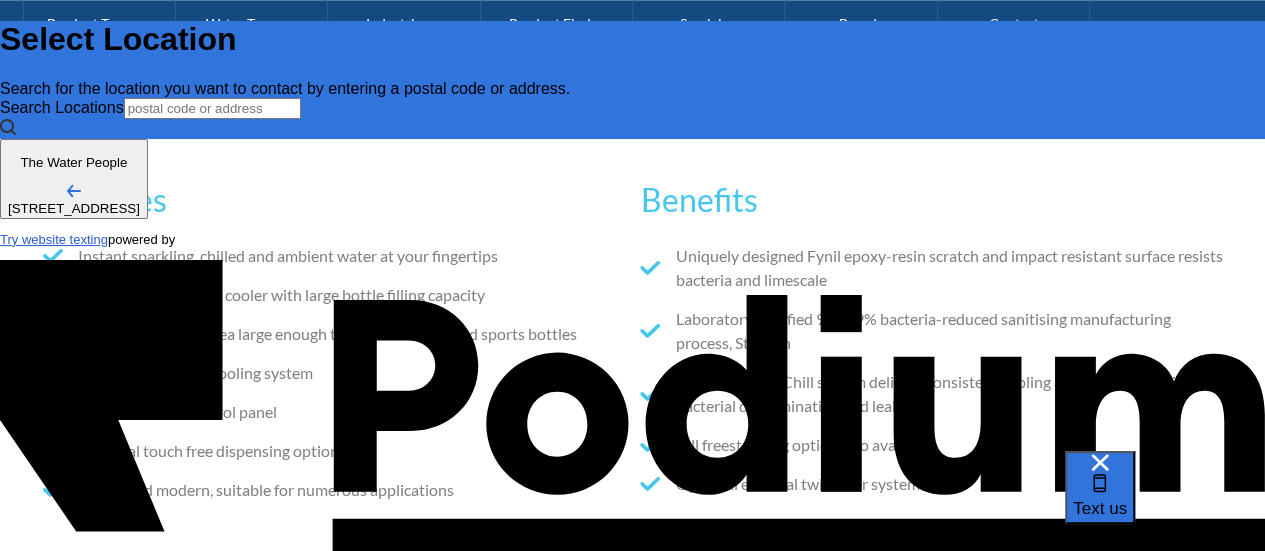 type on "Do you have any plumbed water coolers that drain into either a buket underneath or a" 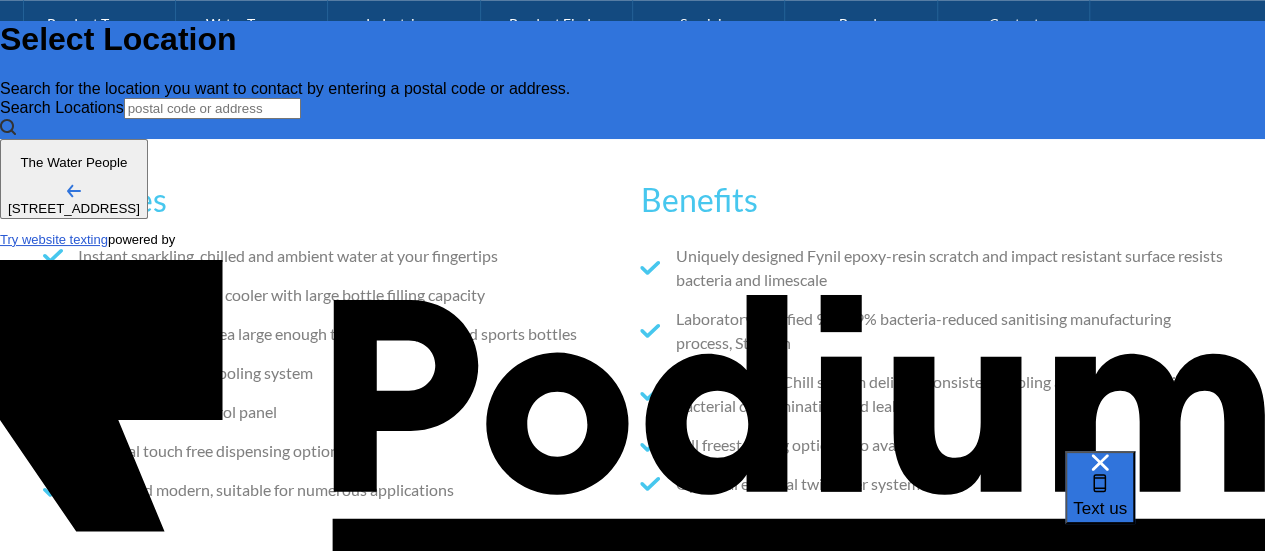 type on "Do you have any plumbed water coolers that drain into either a buket underneath or a drain pipe?" 